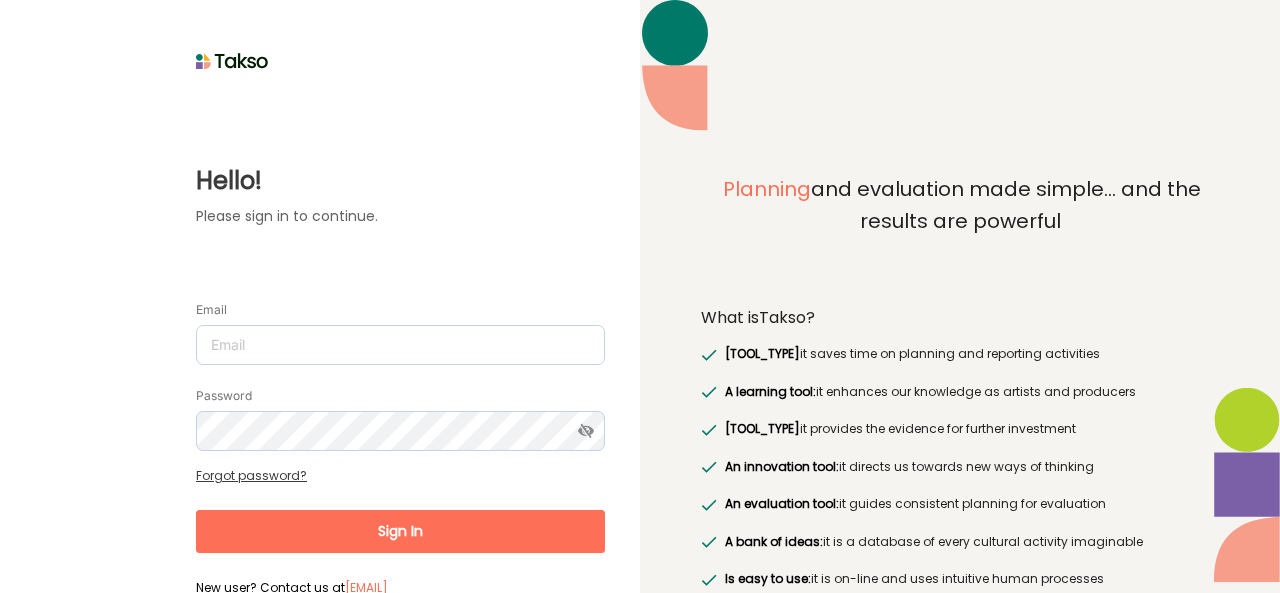 scroll, scrollTop: 0, scrollLeft: 0, axis: both 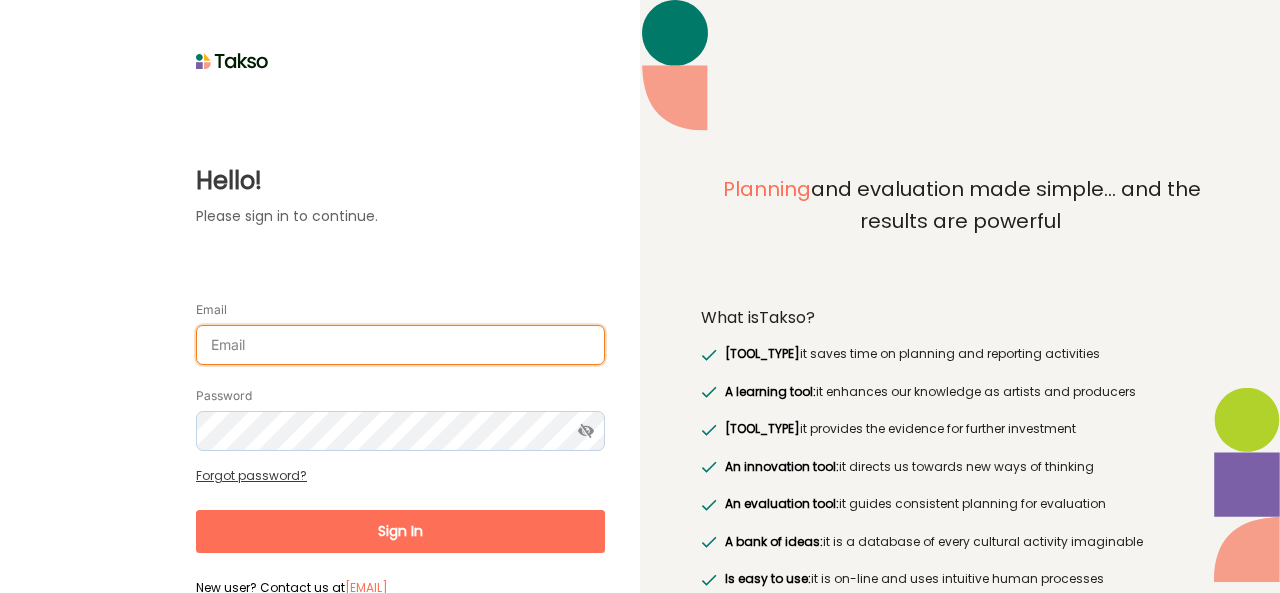 click on "Email" at bounding box center (400, 345) 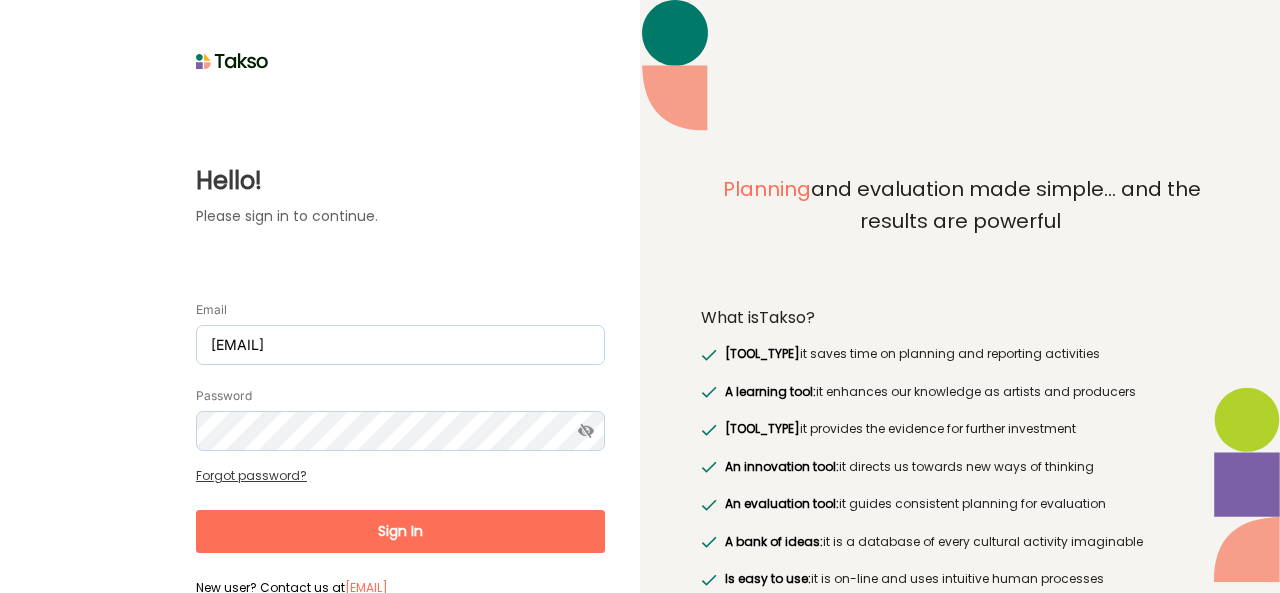 click on "Sign In" at bounding box center (400, 531) 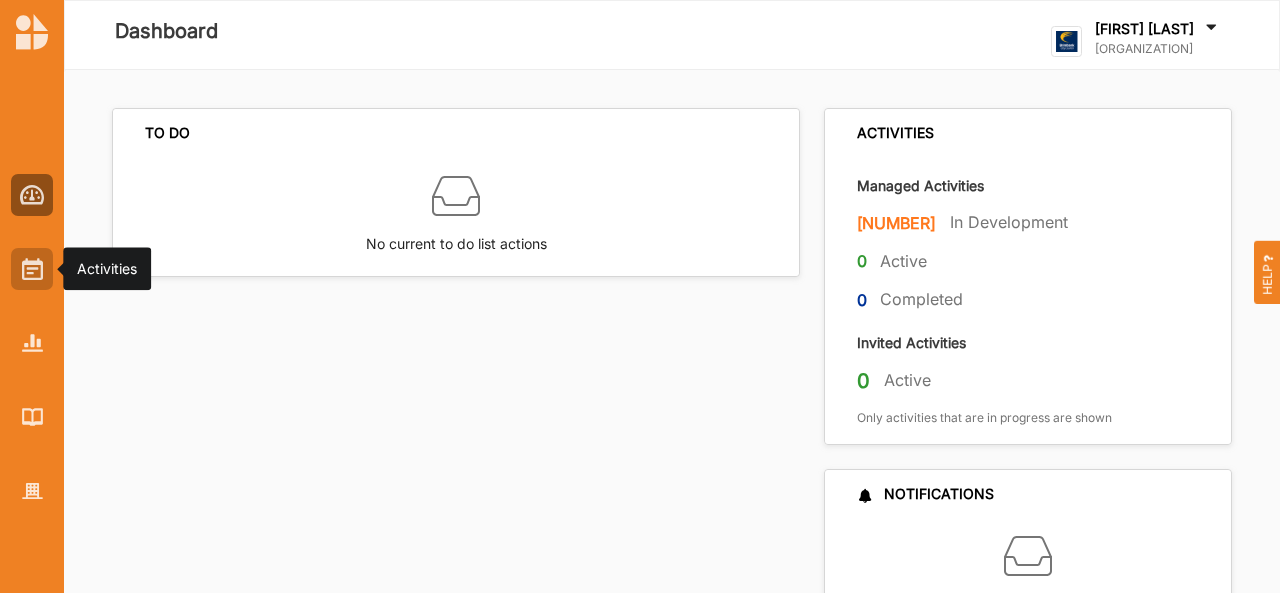 click at bounding box center (32, 269) 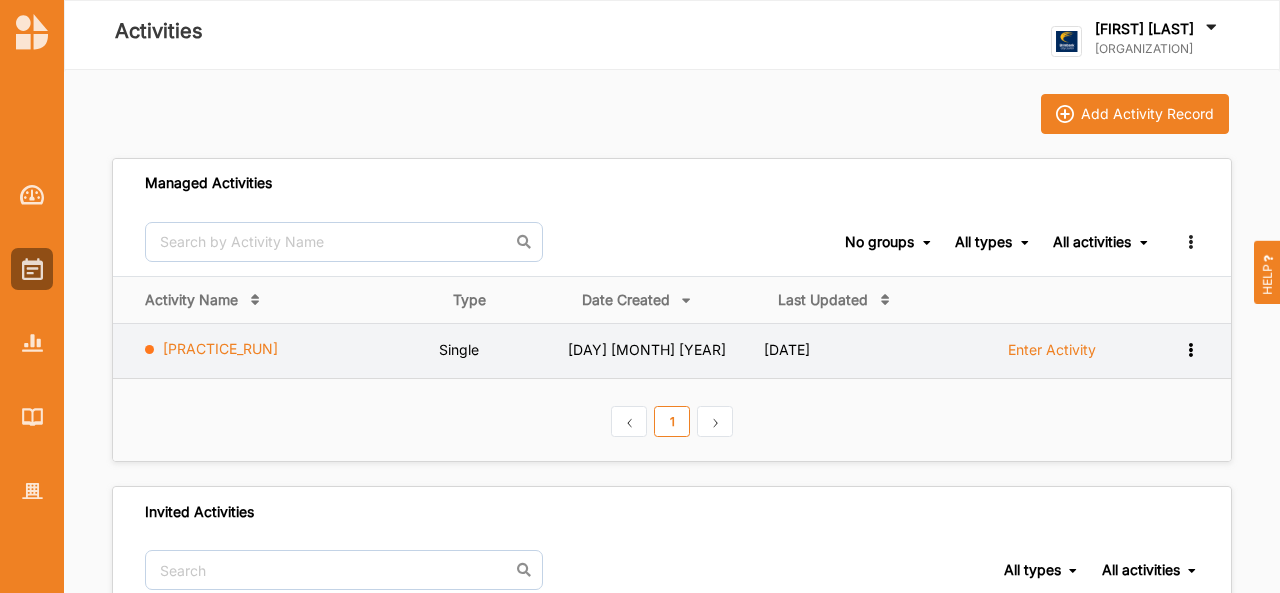 click on "[PRACTICE_RUN]" at bounding box center [220, 348] 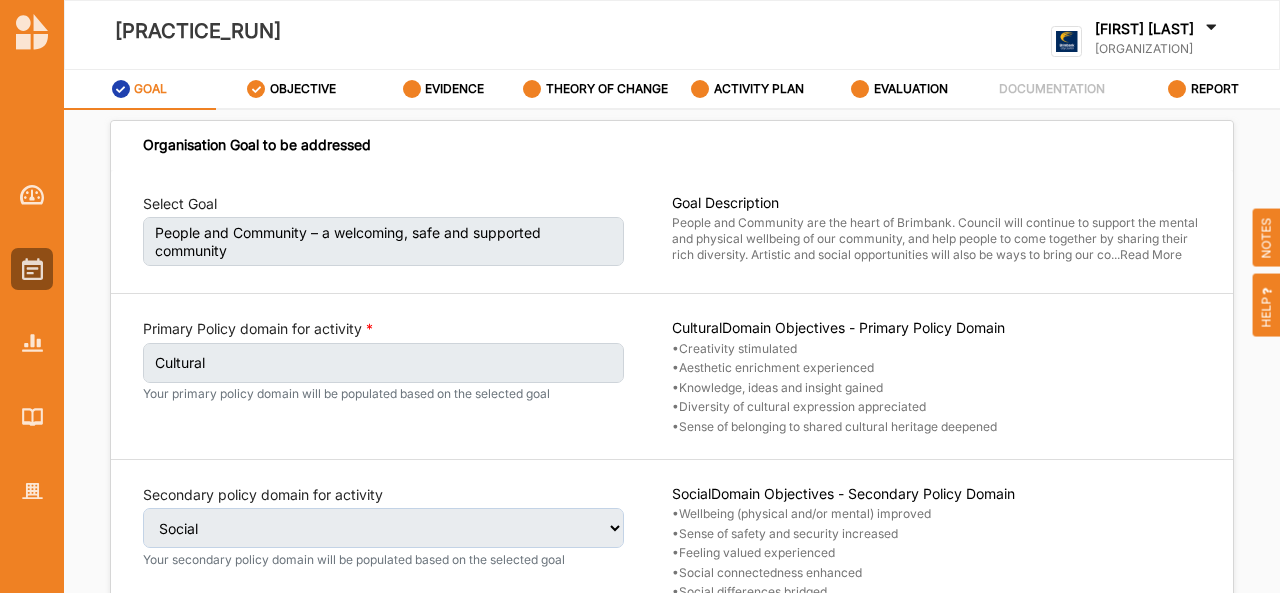 click on "•  Wellbeing (physical and/or mental) improved" at bounding box center [936, 514] 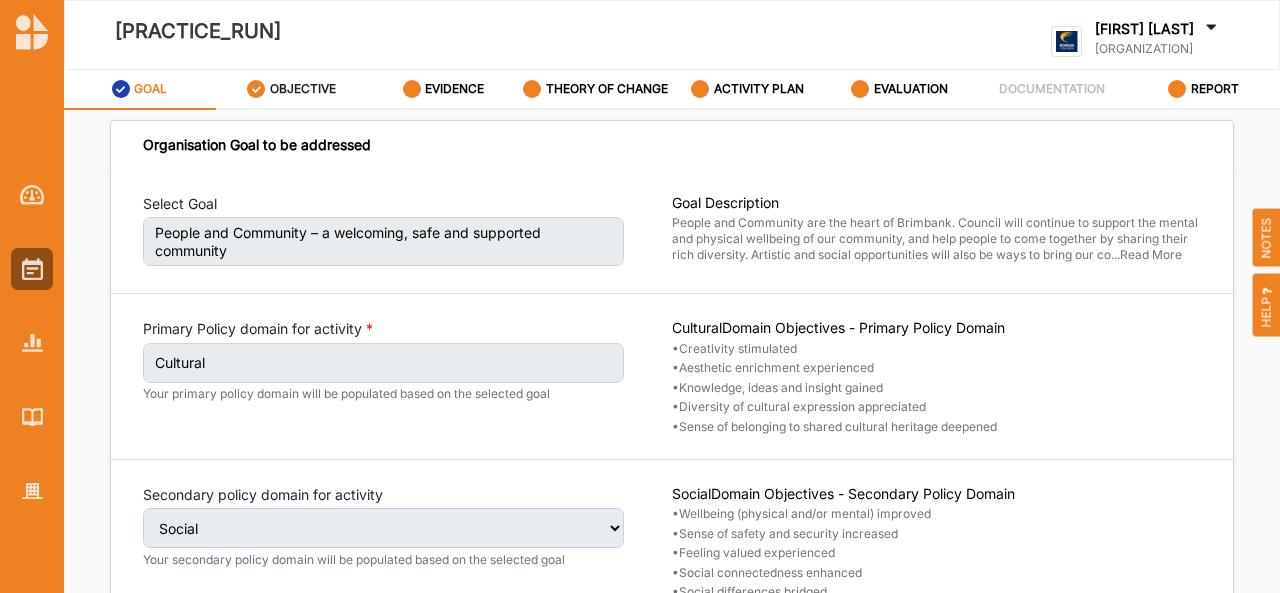 click on "OBJECTIVE" at bounding box center [292, 90] 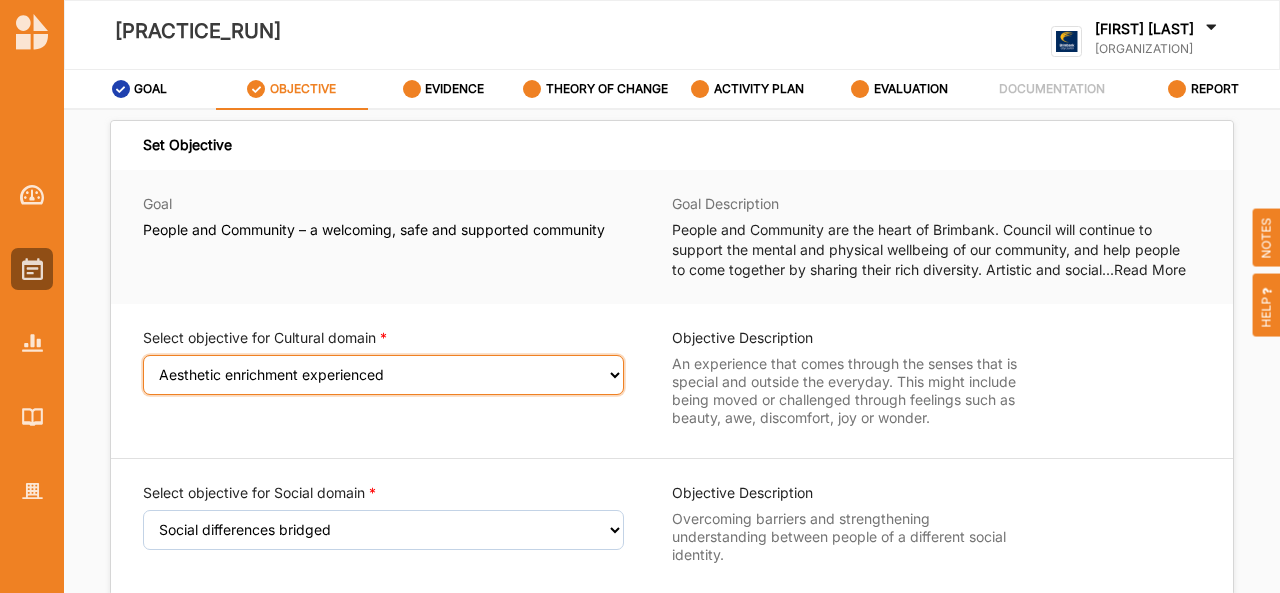 click on "Select an Objective Creativity stimulated Aesthetic enrichment experienced Knowledge, ideas and insight gained Diversity of cultural expression appreciated Sense of belonging to shared cultural heritage deepened" at bounding box center (383, 375) 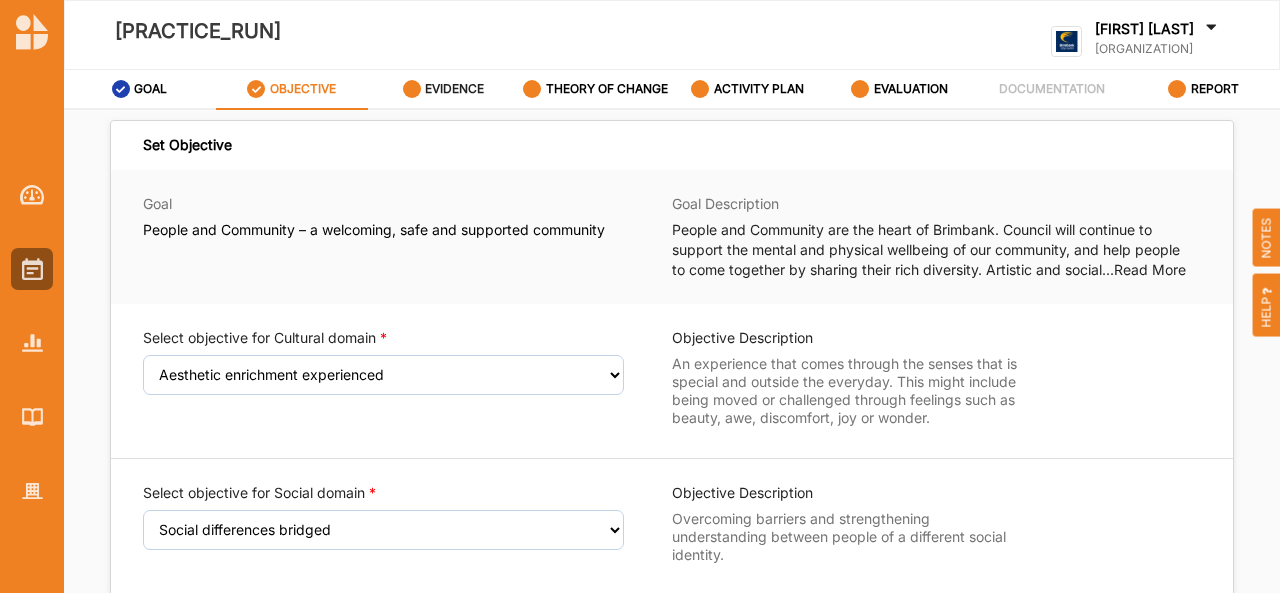 click on "EVIDENCE" at bounding box center (140, 89) 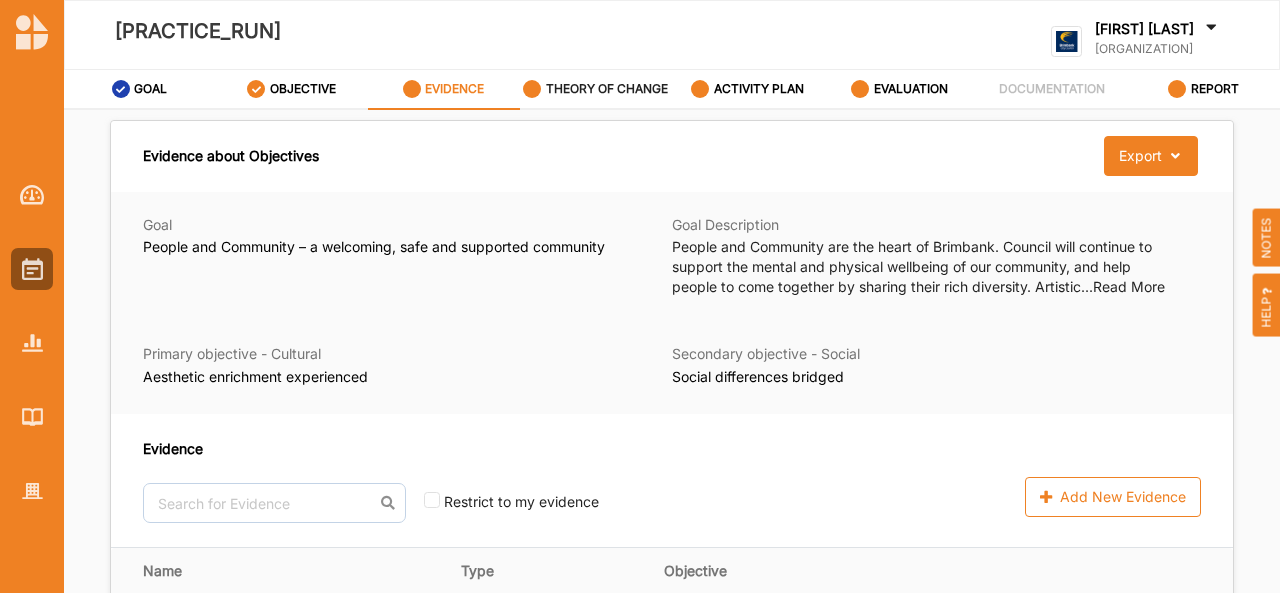 click on "THEORY OF CHANGE" at bounding box center [150, 89] 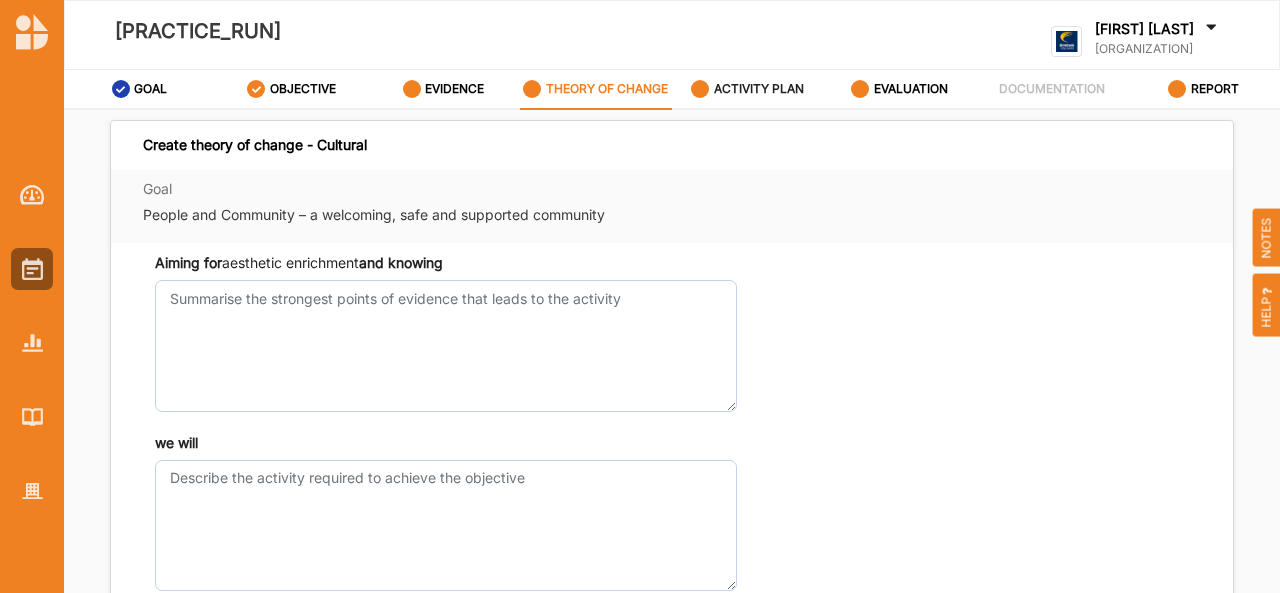 click on "ACTIVITY PLAN" at bounding box center (150, 89) 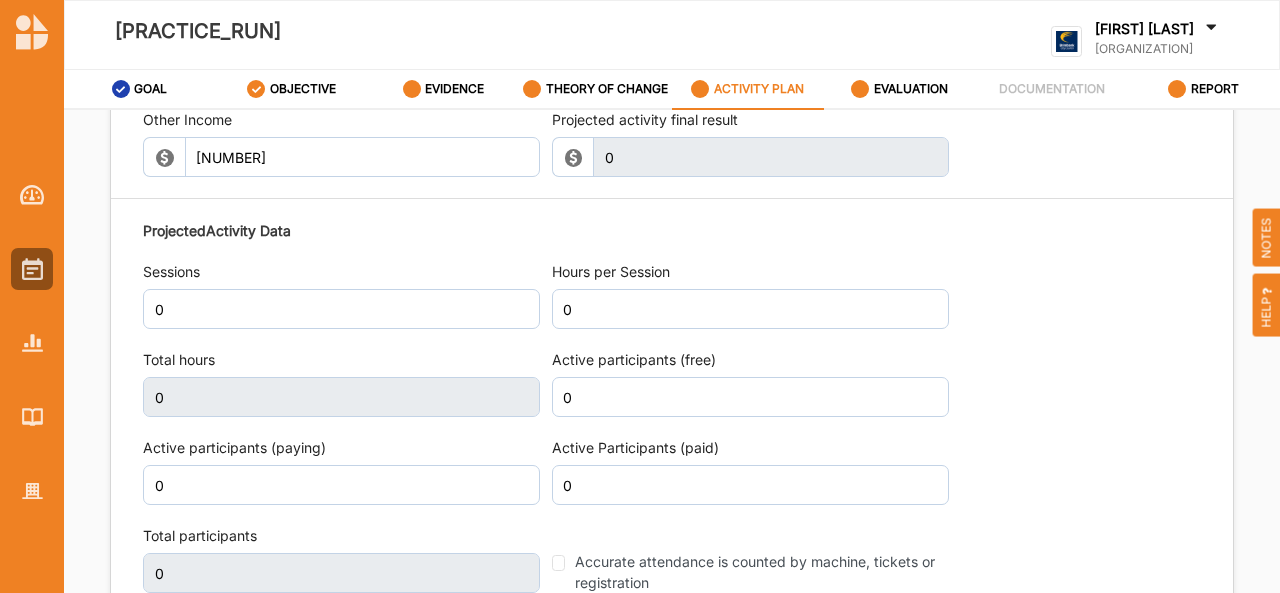 scroll, scrollTop: 2432, scrollLeft: 0, axis: vertical 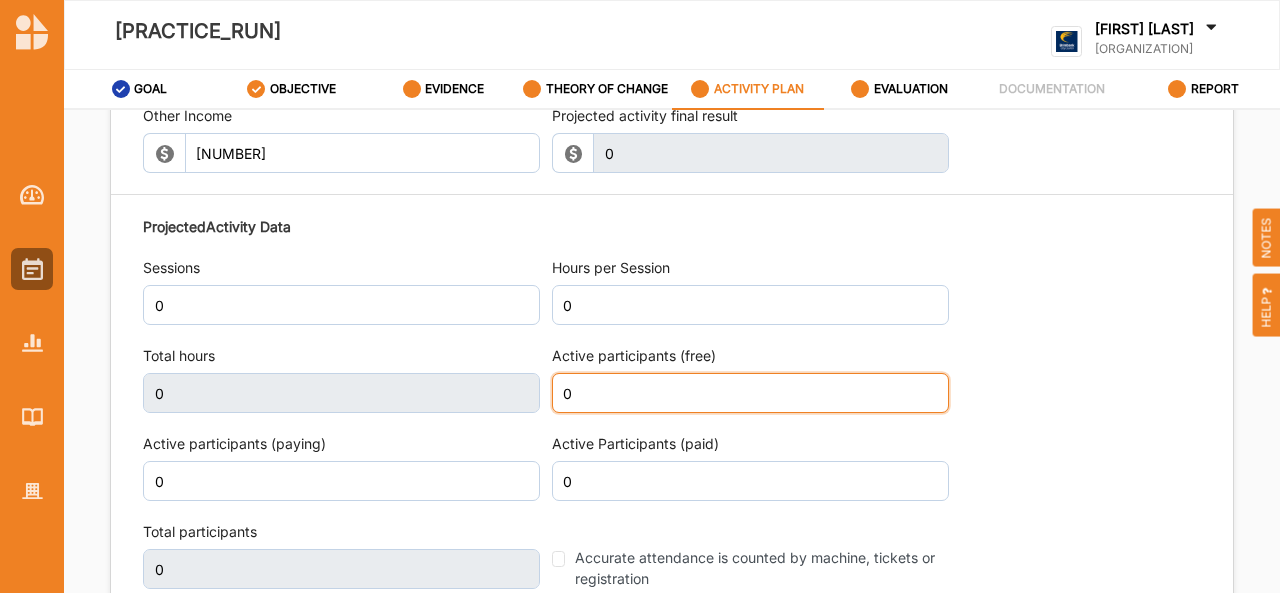 click on "0" at bounding box center (750, 393) 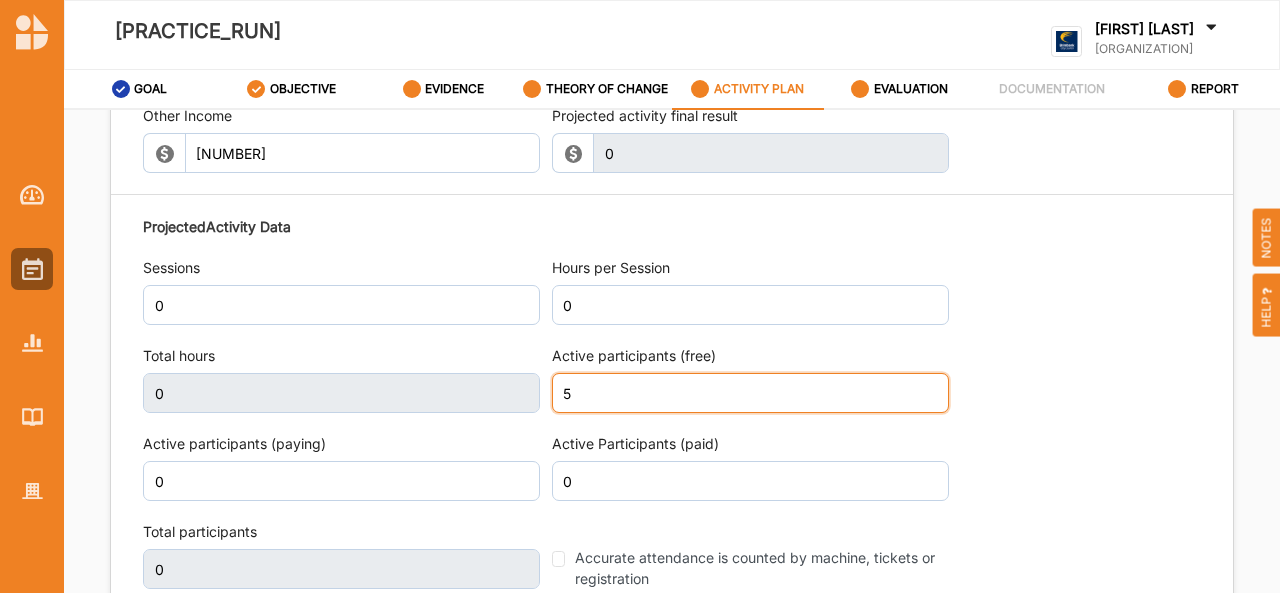 click on "5" at bounding box center [750, 393] 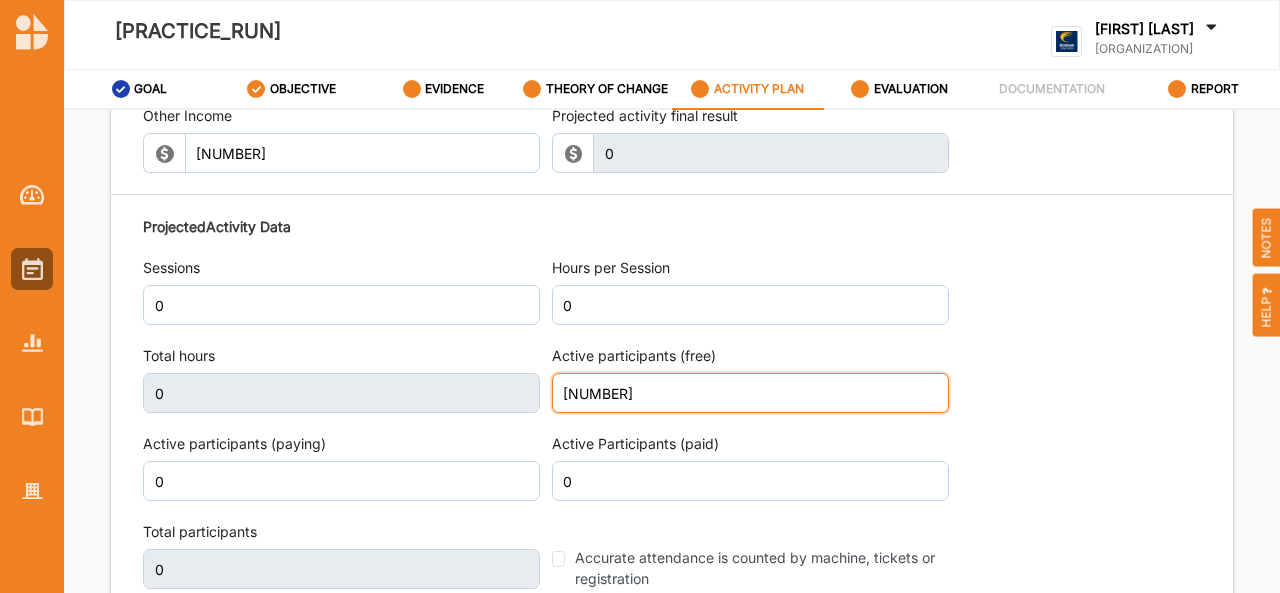 type on "[NUMBER]" 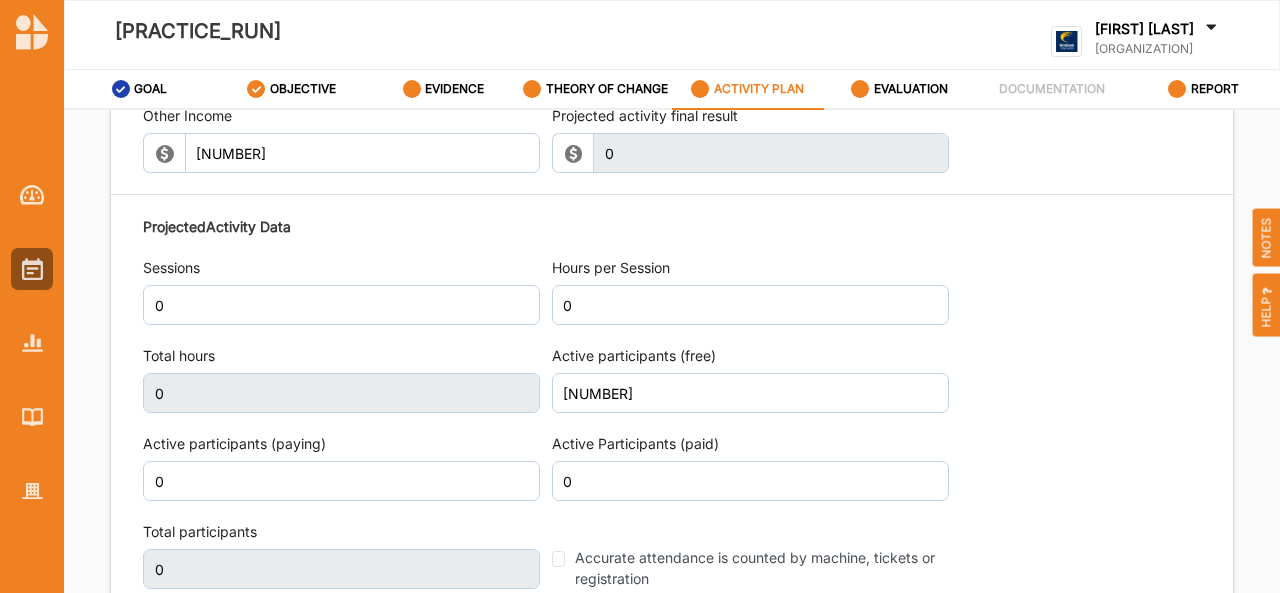 scroll, scrollTop: 2446, scrollLeft: 0, axis: vertical 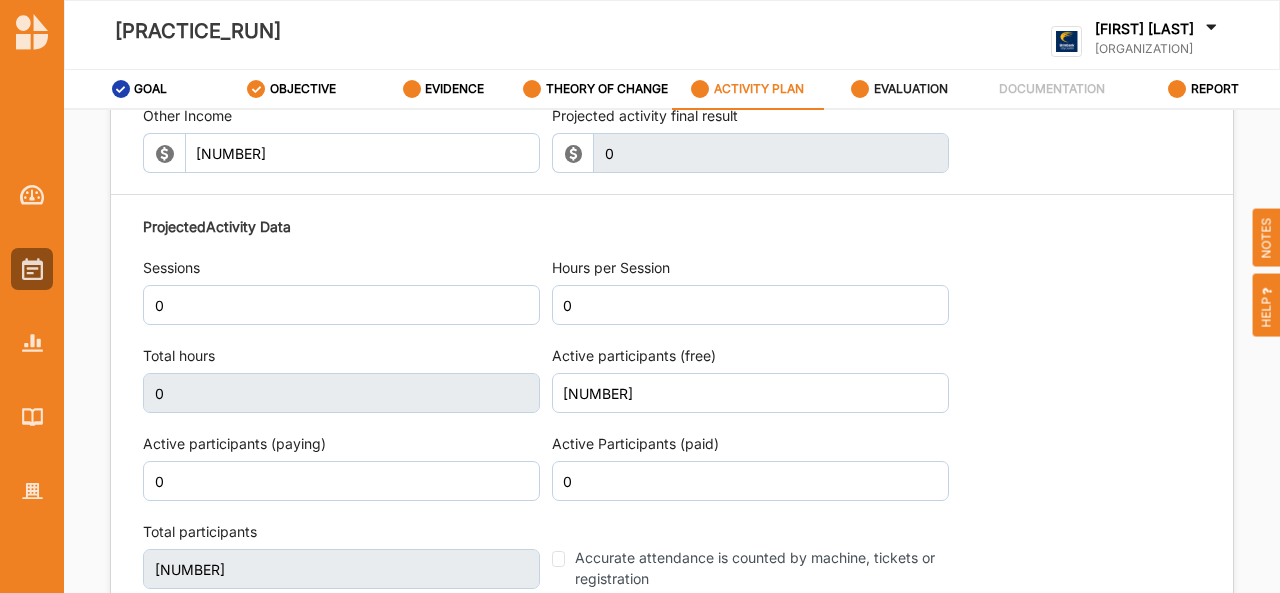 click on "EVALUATION" at bounding box center (140, 89) 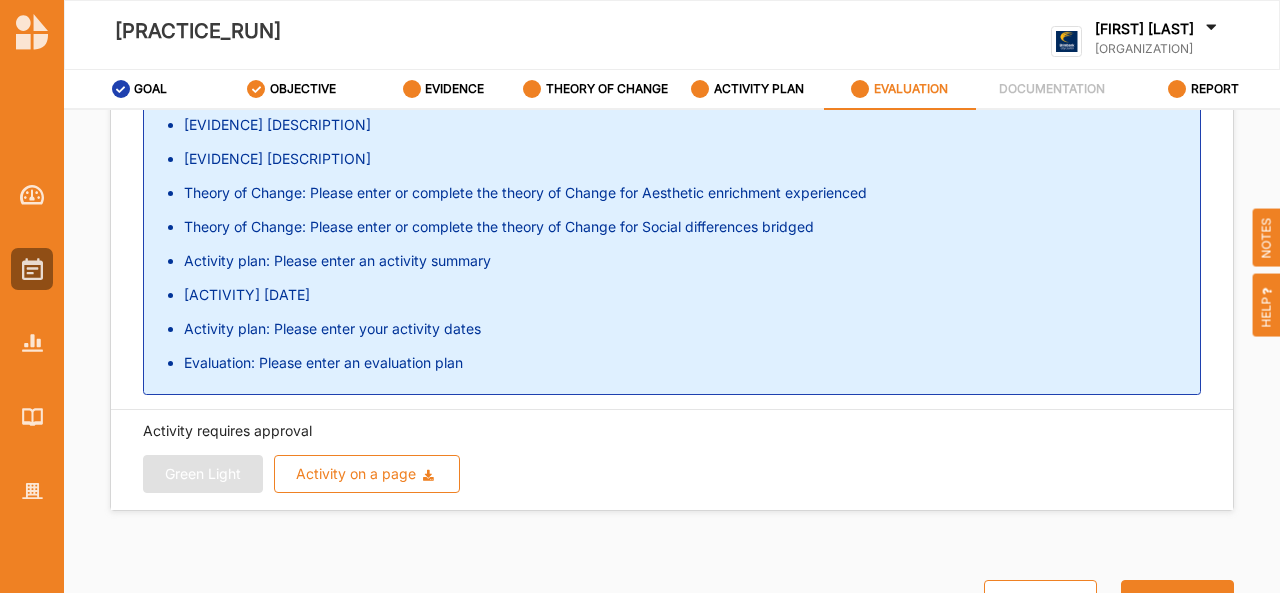 click on "Activity requires approval Green Light Activity on a page Download Report Download Evidence" at bounding box center (672, 460) 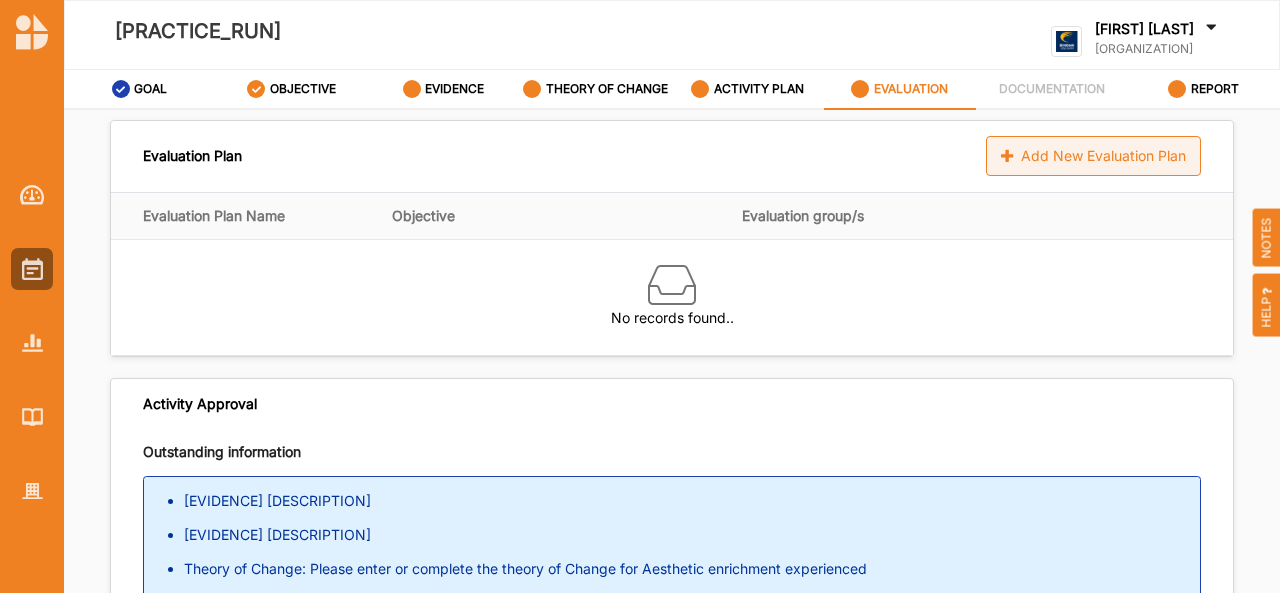 click on "Add New Evaluation Plan" at bounding box center [1093, 156] 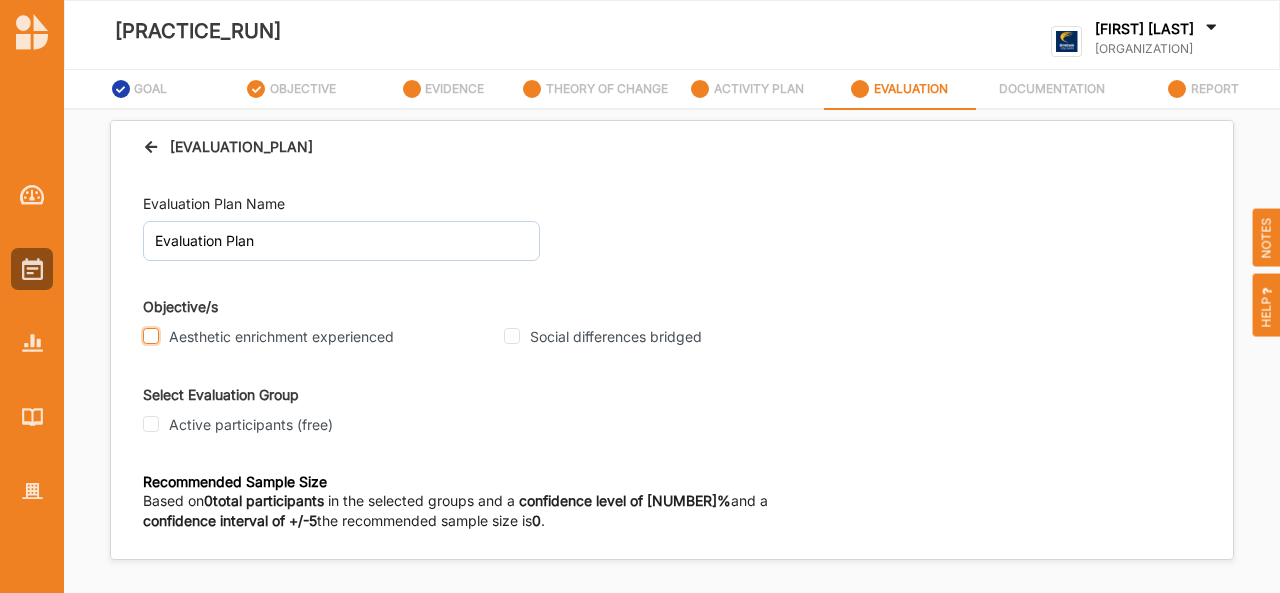 click on "Aesthetic enrichment experienced" at bounding box center [151, 336] 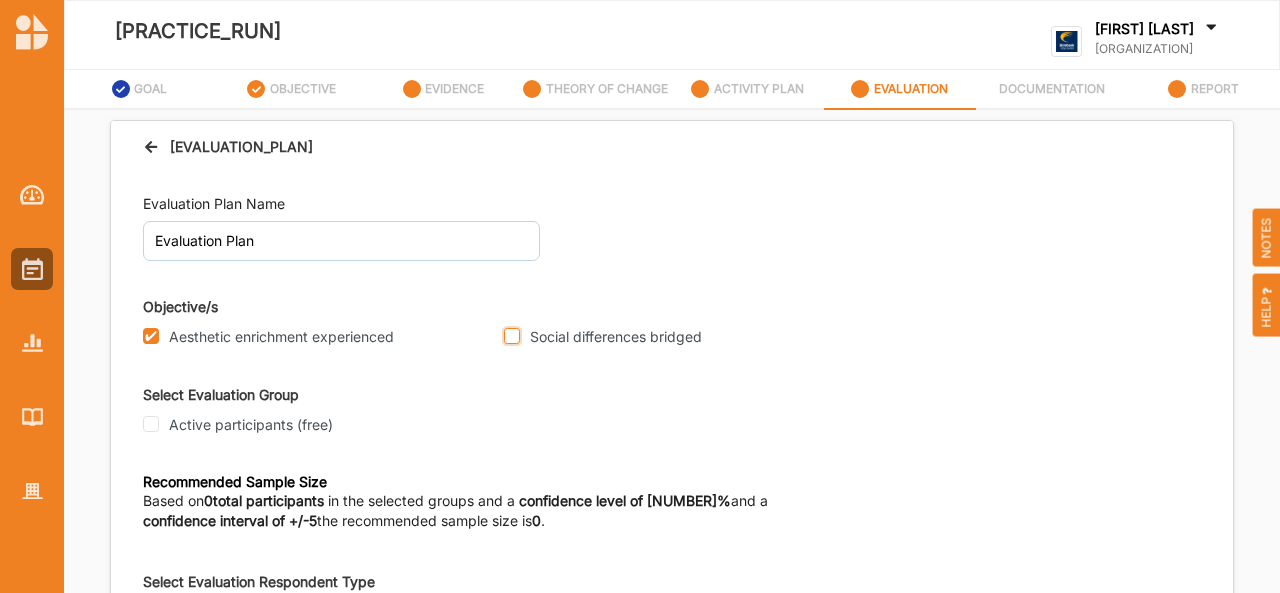 click on "Social differences bridged" at bounding box center [512, 336] 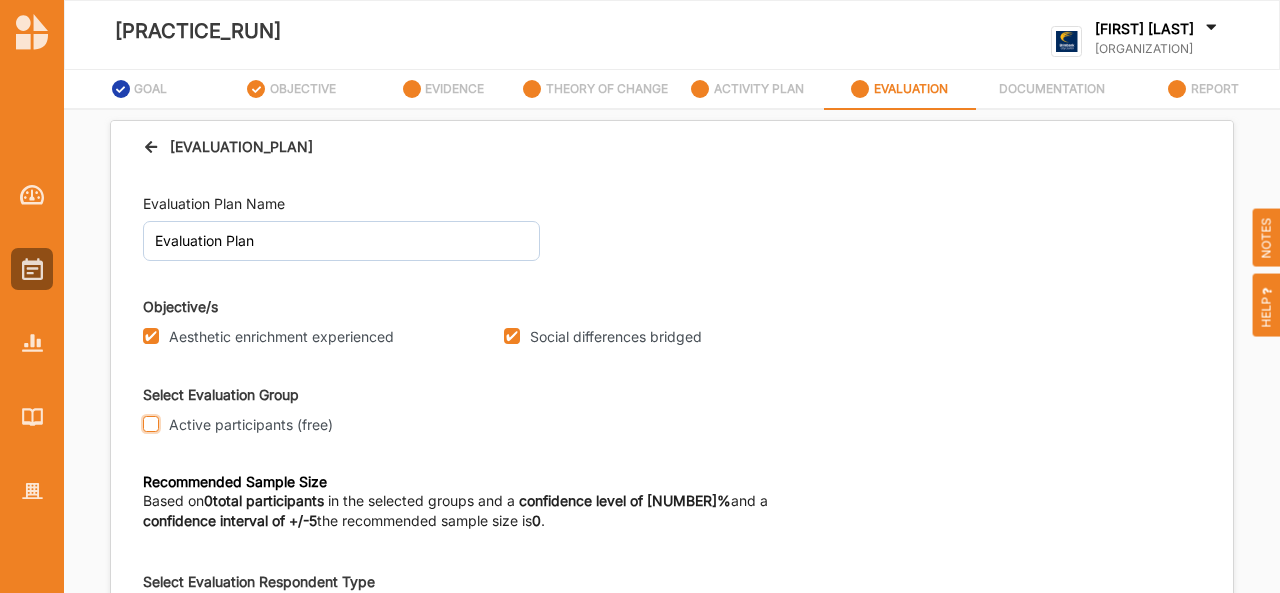 click on "Active participants (free)" at bounding box center [151, 424] 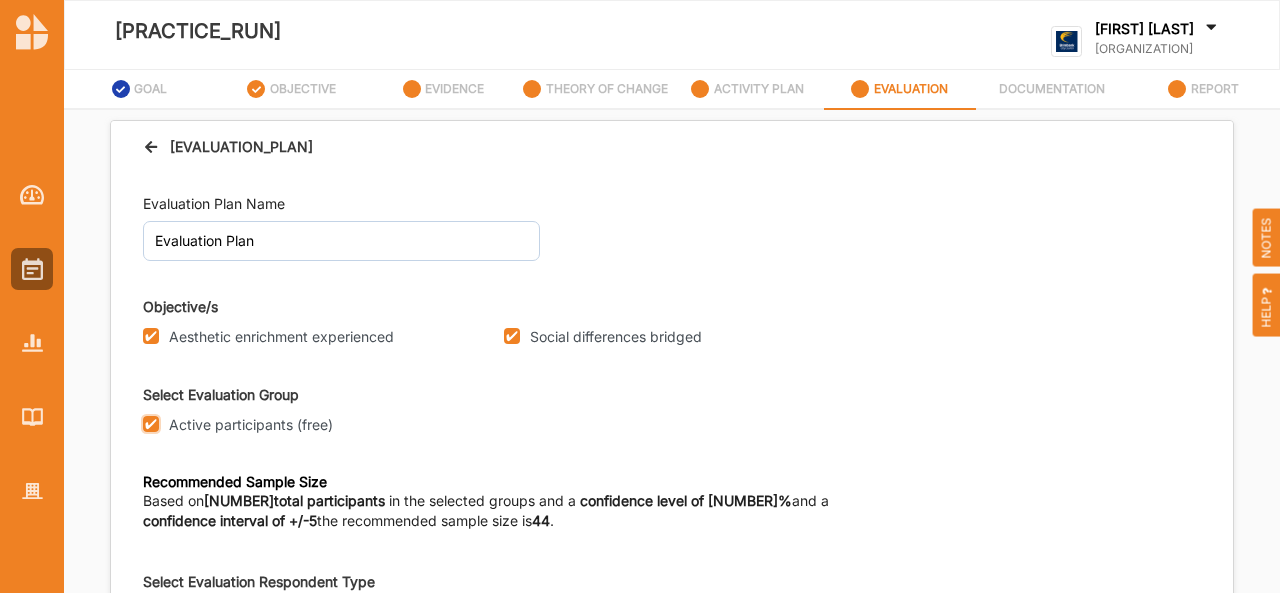 scroll, scrollTop: 36, scrollLeft: 0, axis: vertical 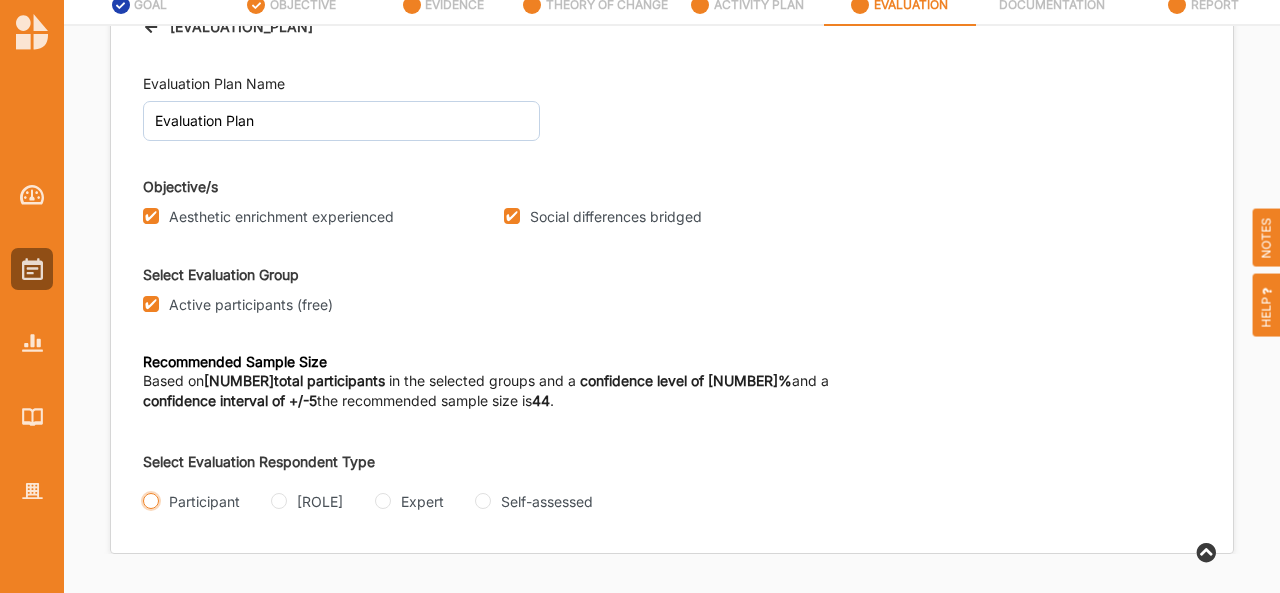 click on "Participant" at bounding box center [151, 501] 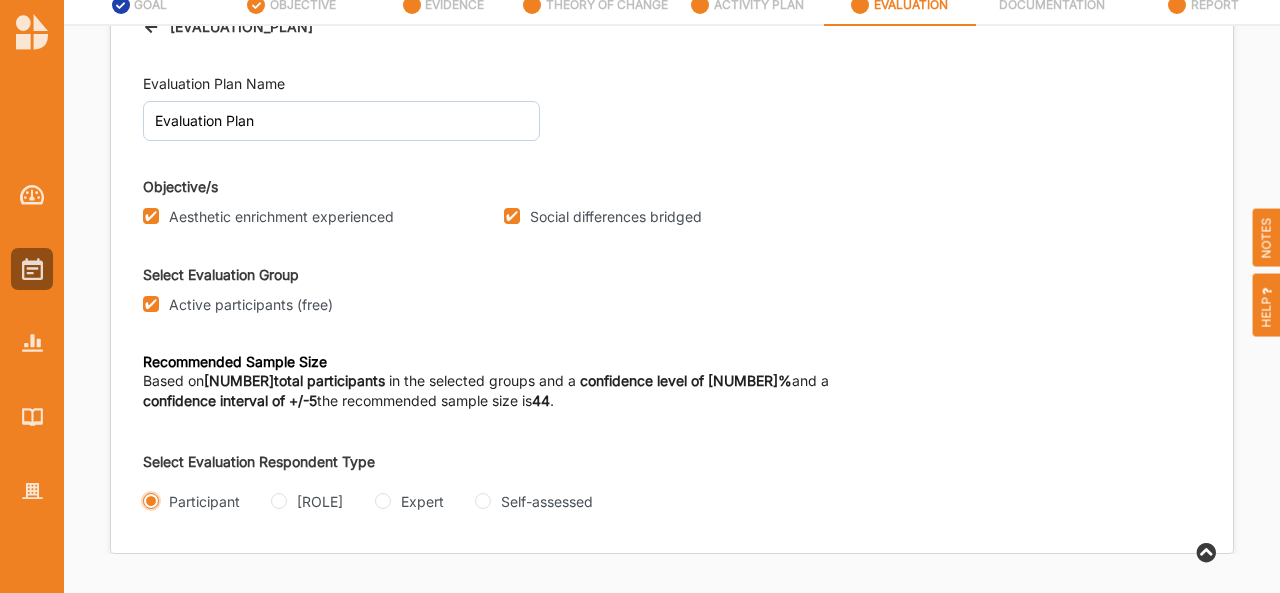 radio on "true" 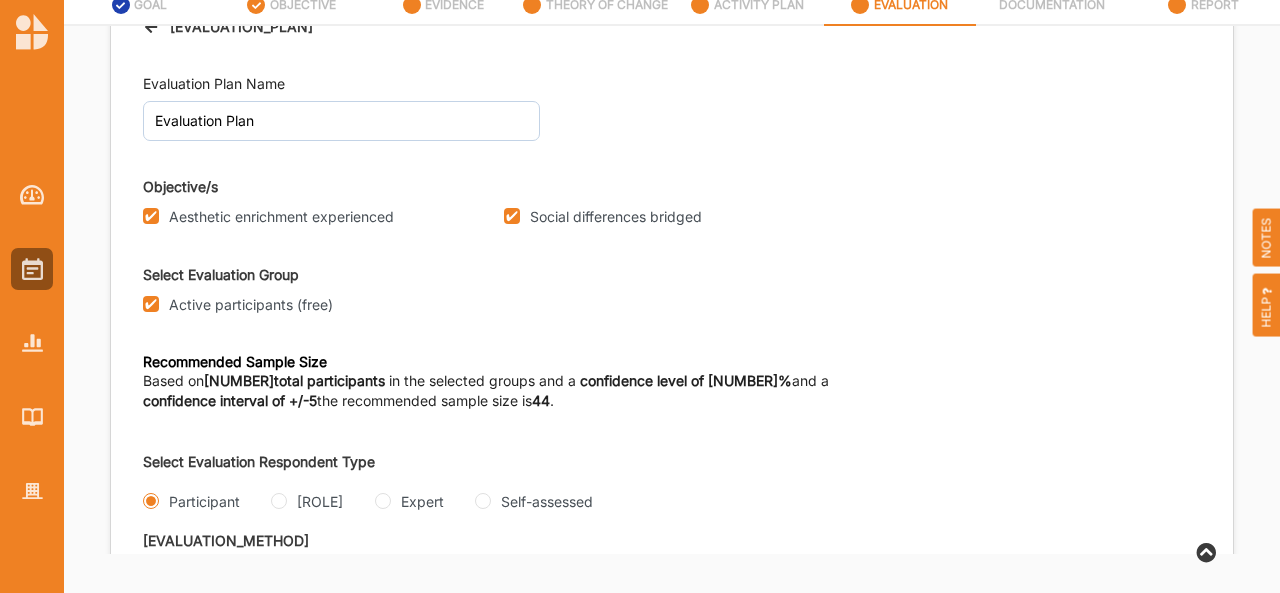 scroll, scrollTop: 219, scrollLeft: 0, axis: vertical 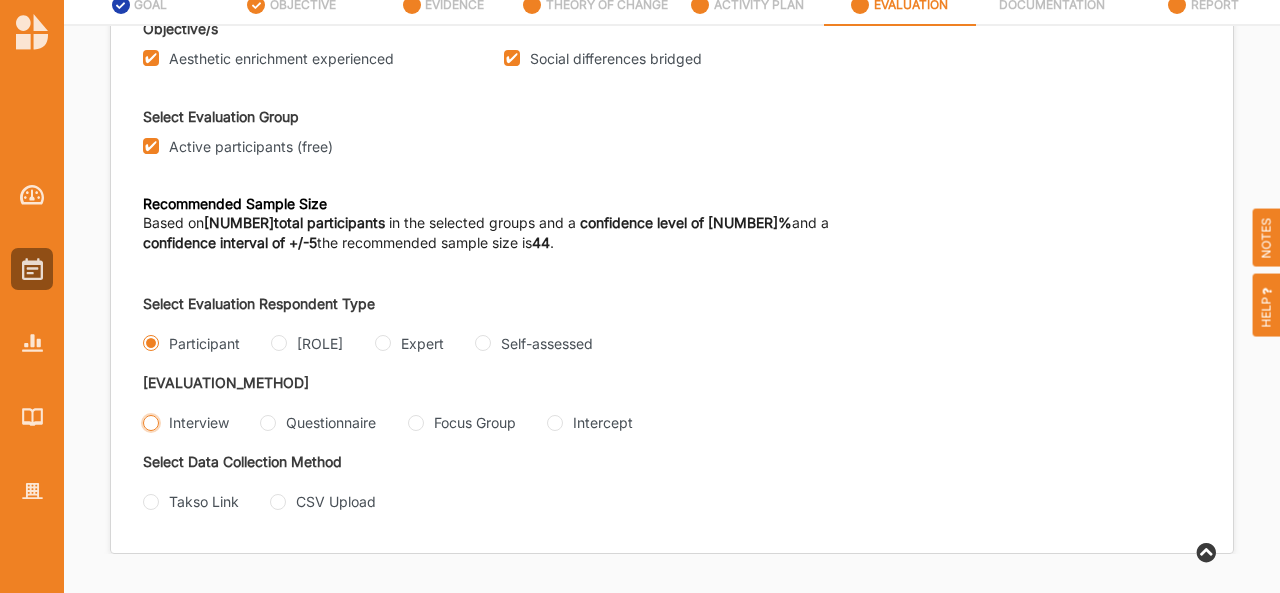 click on "Interview" at bounding box center [151, 423] 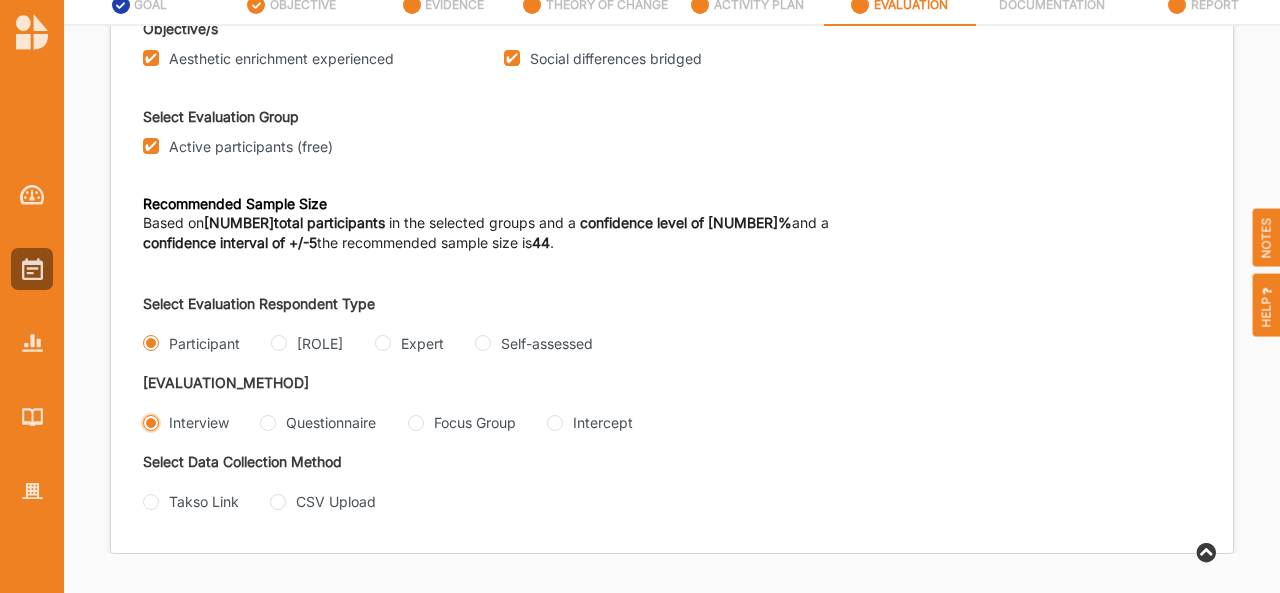 radio on "true" 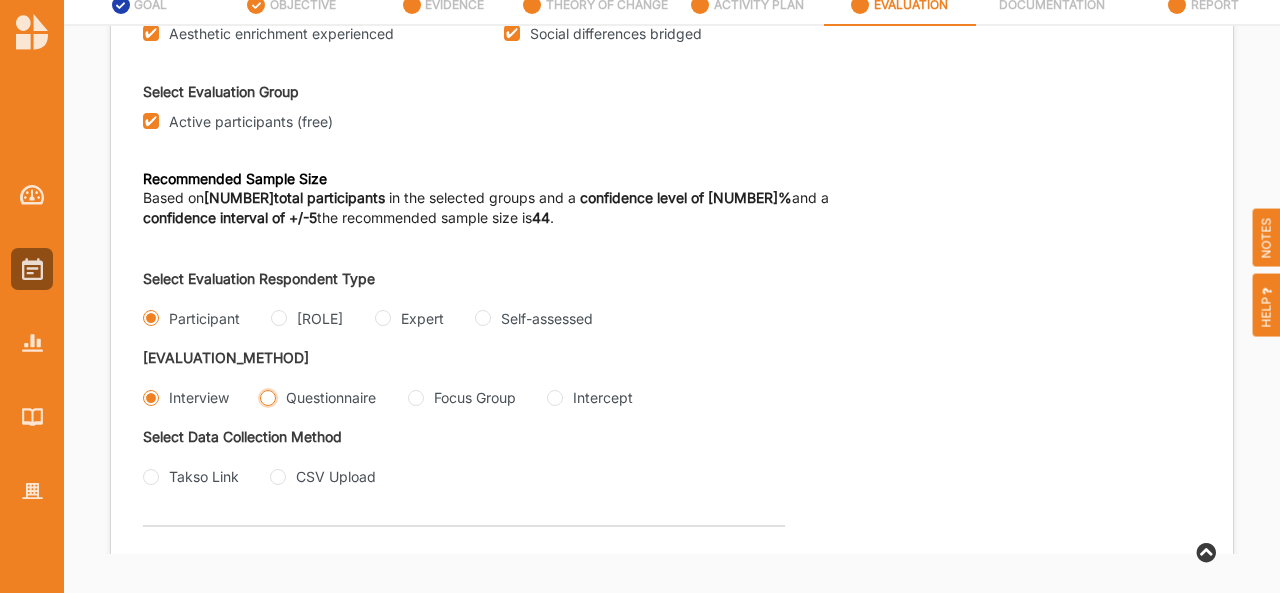 drag, startPoint x: 276, startPoint y: 386, endPoint x: 269, endPoint y: 397, distance: 13.038404 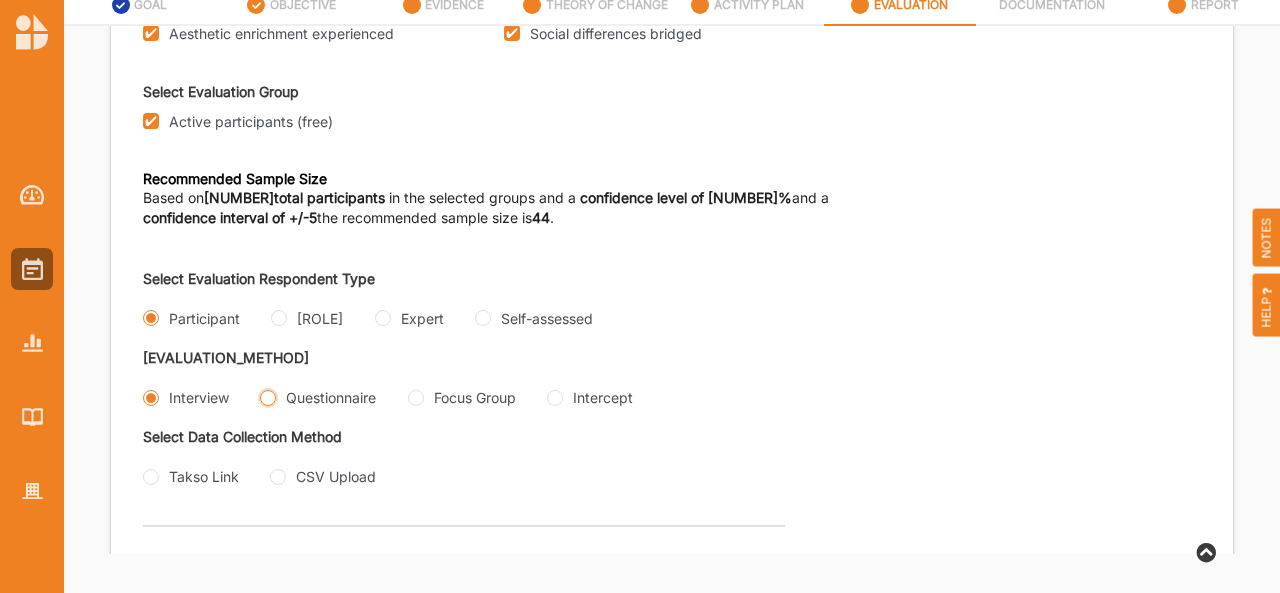 radio on "true" 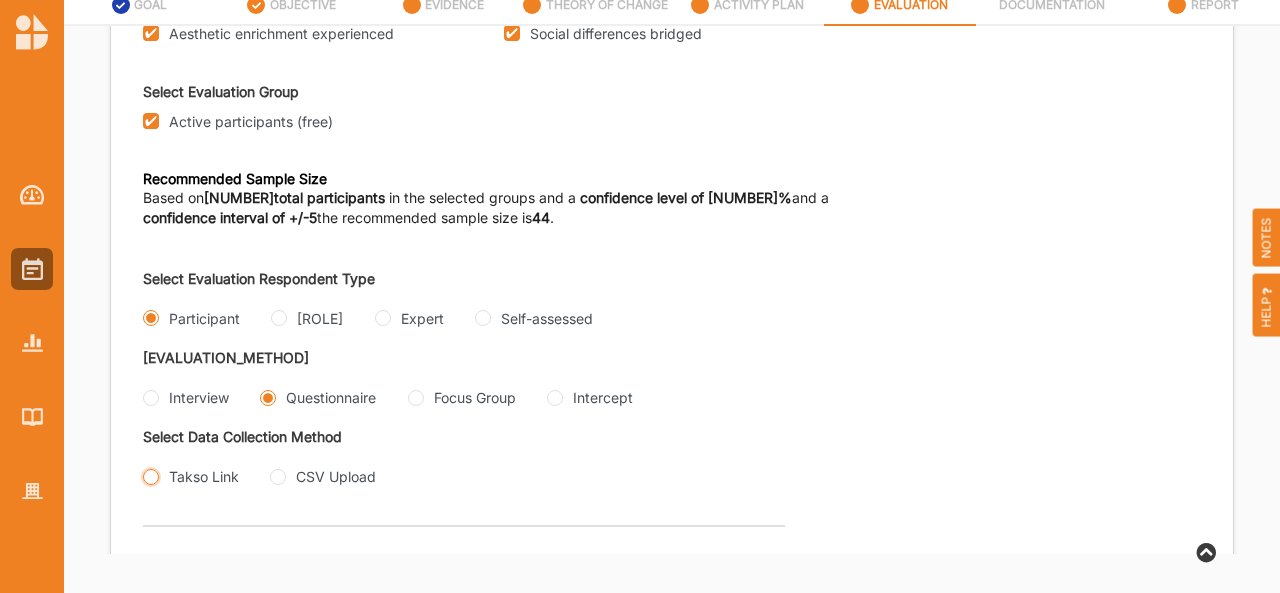 click on "Takso Link" at bounding box center [151, 477] 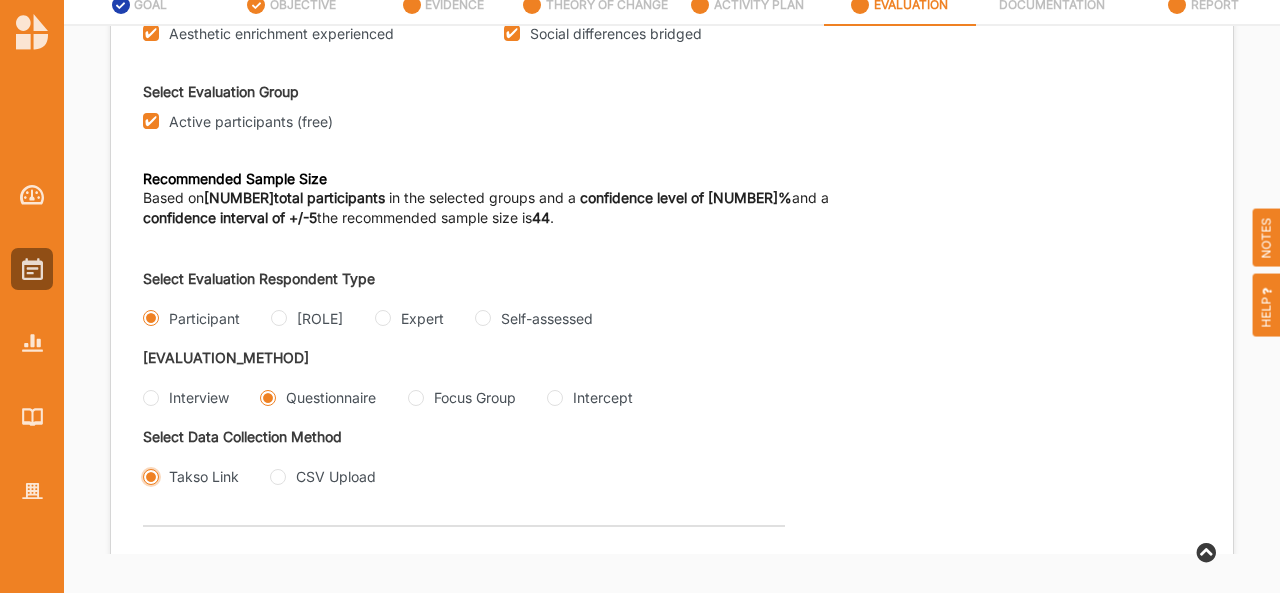 radio on "true" 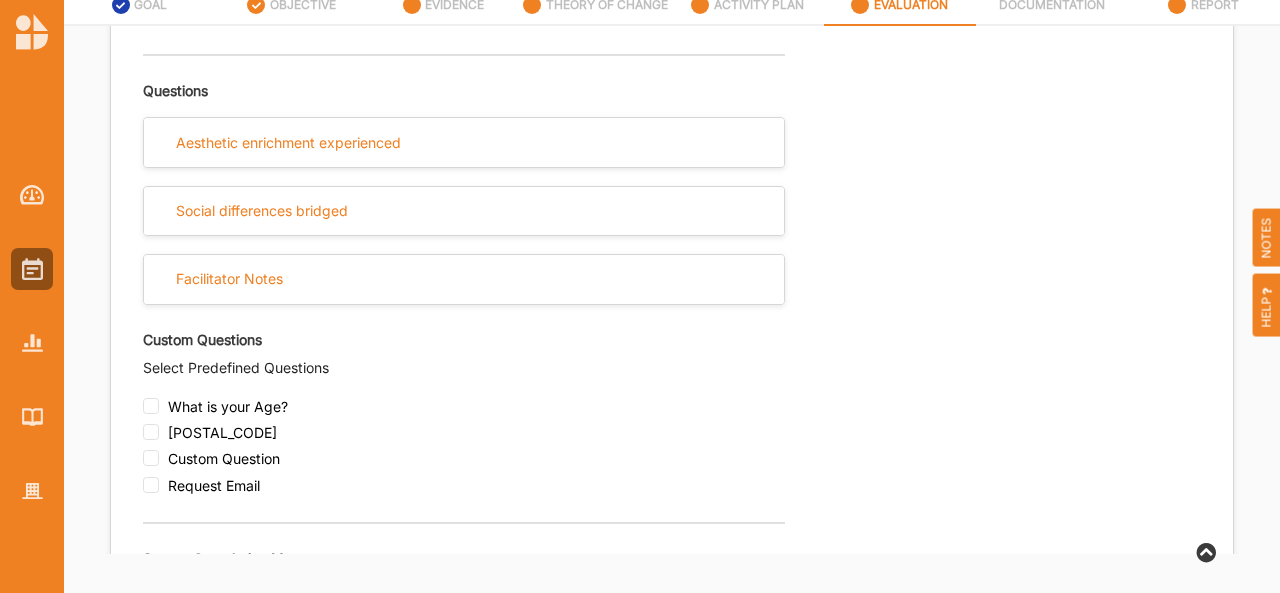 scroll, scrollTop: 721, scrollLeft: 0, axis: vertical 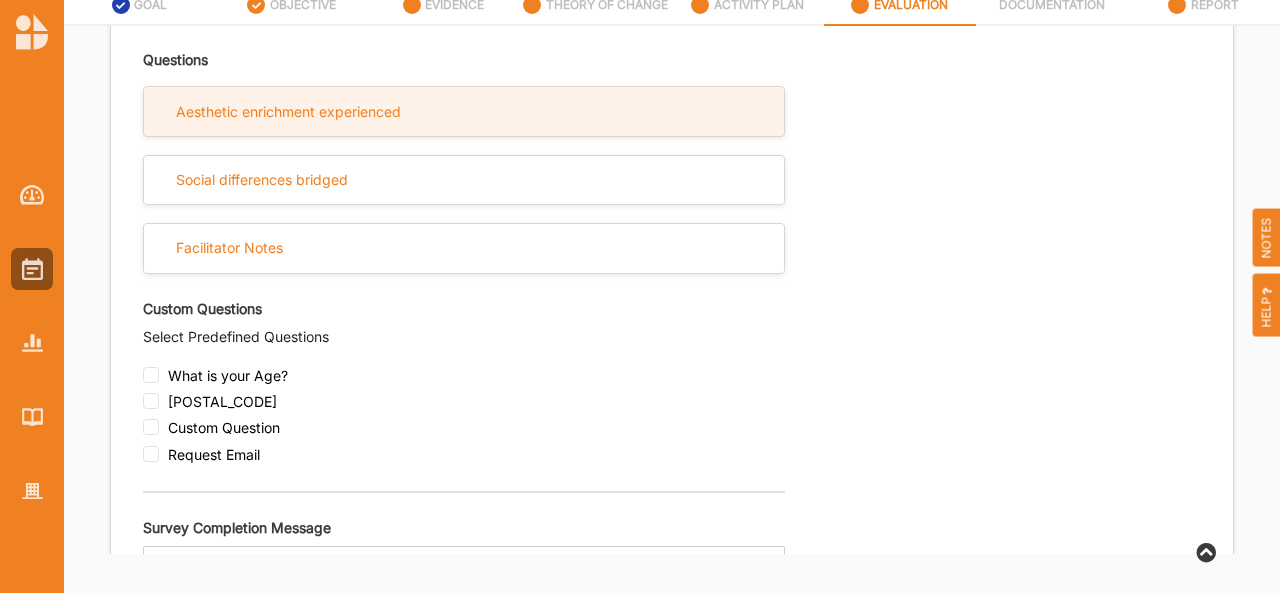 click on "Aesthetic enrichment experienced" at bounding box center [288, 112] 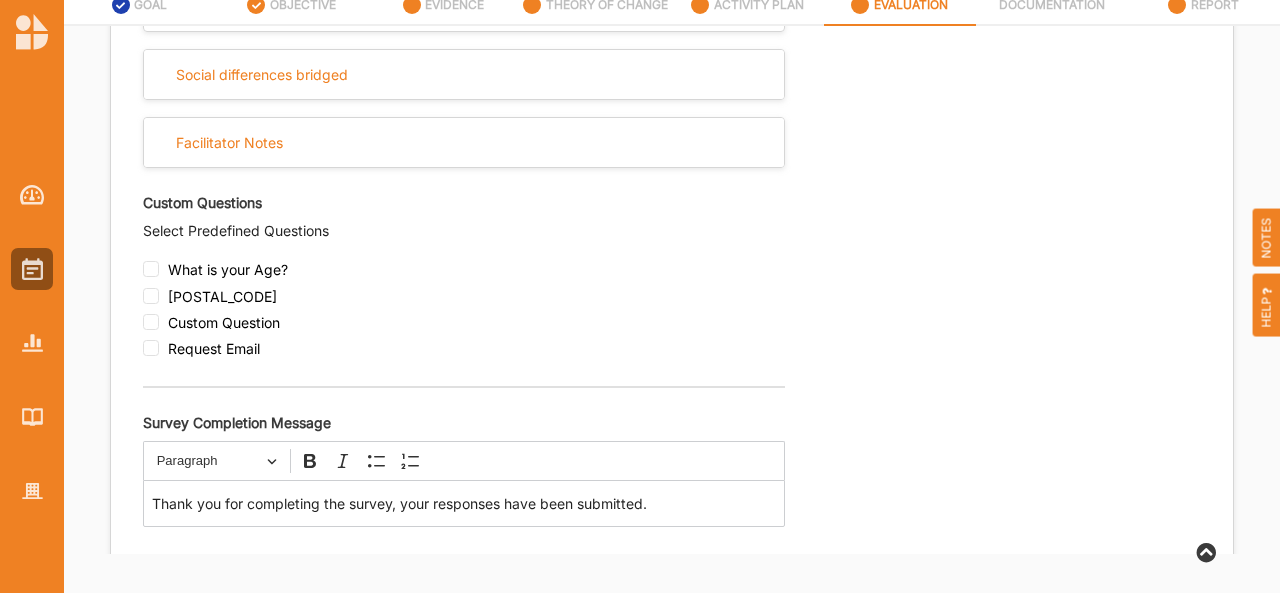 scroll, scrollTop: 1330, scrollLeft: 0, axis: vertical 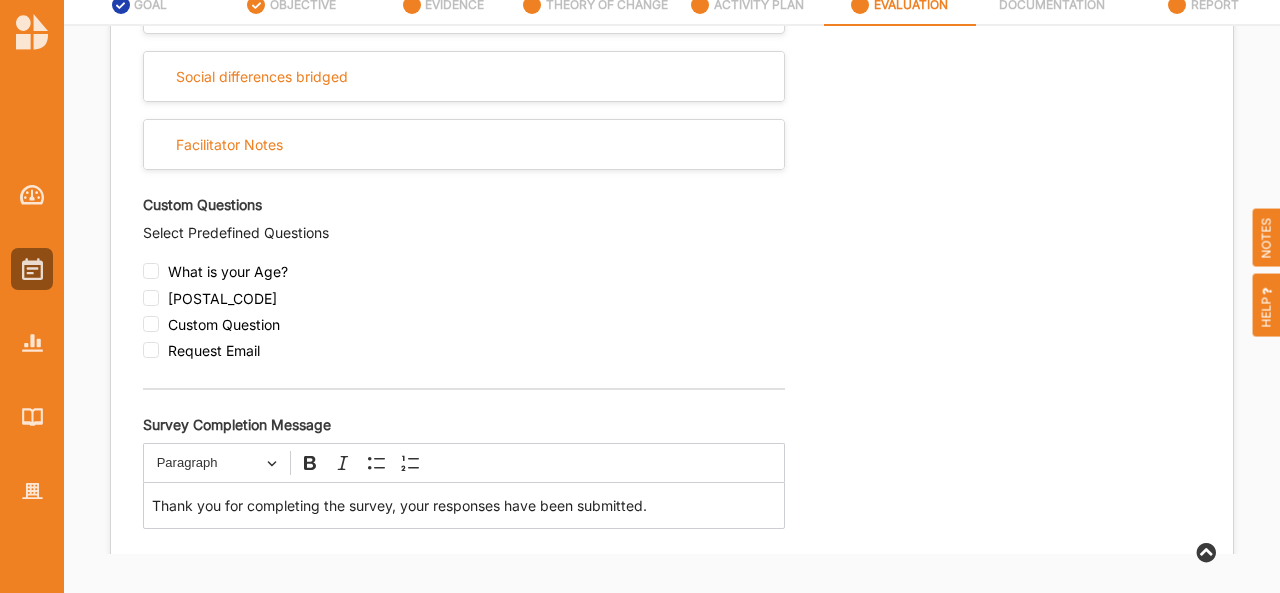 click on "[ORGANIZATION] [IS] [INTERESTED] [IN] [UNDERSTANDING] [THE] [IMPACTS] [OF] [ITS] [ACTIVITIES]. [YOUR] [RESPONSE] [TO] [THE] [QUESTIONS] [BELOW] [WILL] [HELP] [US] [TO] [UNDERSTAND] [THE] [OUTCOMES] [OF] [OUR] [WORK]. [PLEASE] [CONSIDER] [THE] [IMPACT] [OF] [PRACTICE_RUN] [ON] [YOU]. [WE] [WOULD] [LIKE] [TO] [KNOW] [IF] [THIS_ACTIVITY] [WAS] [AESTHETICALLY_ENRICHING]. [THINK] [ABOUT] [YOUR] [EXPERIENCE] [IN] [THIS_ACTIVITY]. [CAN] [YOU] [TELL] [US] [MORE] [ABOUT] [WHY] [YOU] [GAVE] [THIS] [RATING]? [SOCIAL_DIFFERENCES_BRIDGED]" at bounding box center (672, -291) 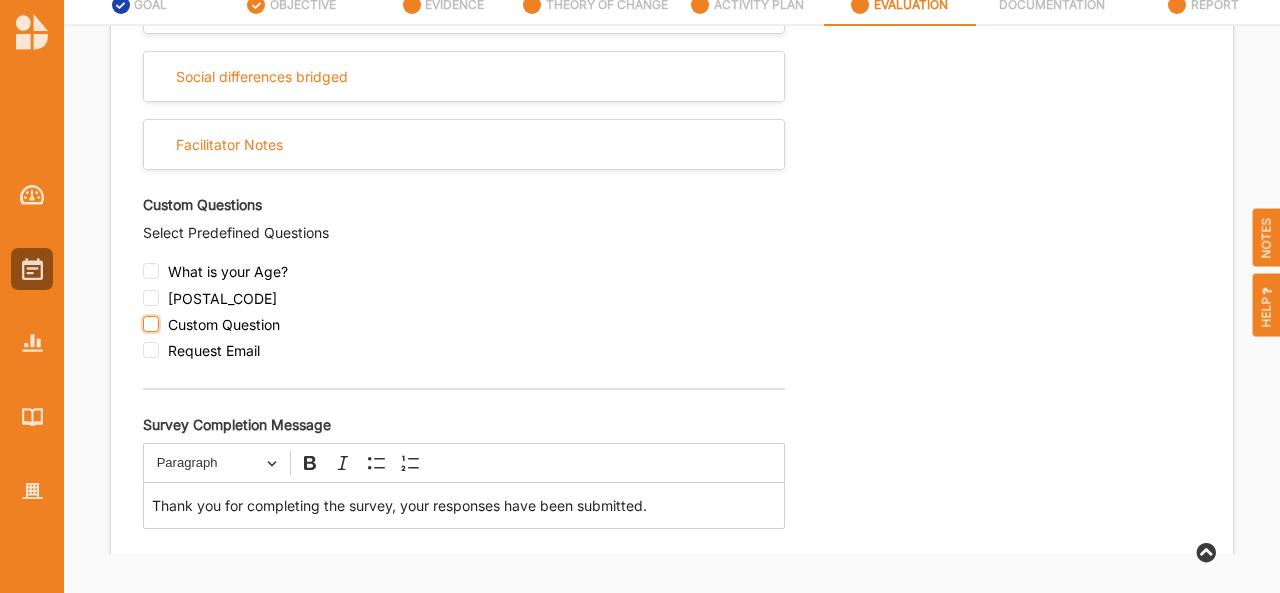 click at bounding box center (151, 324) 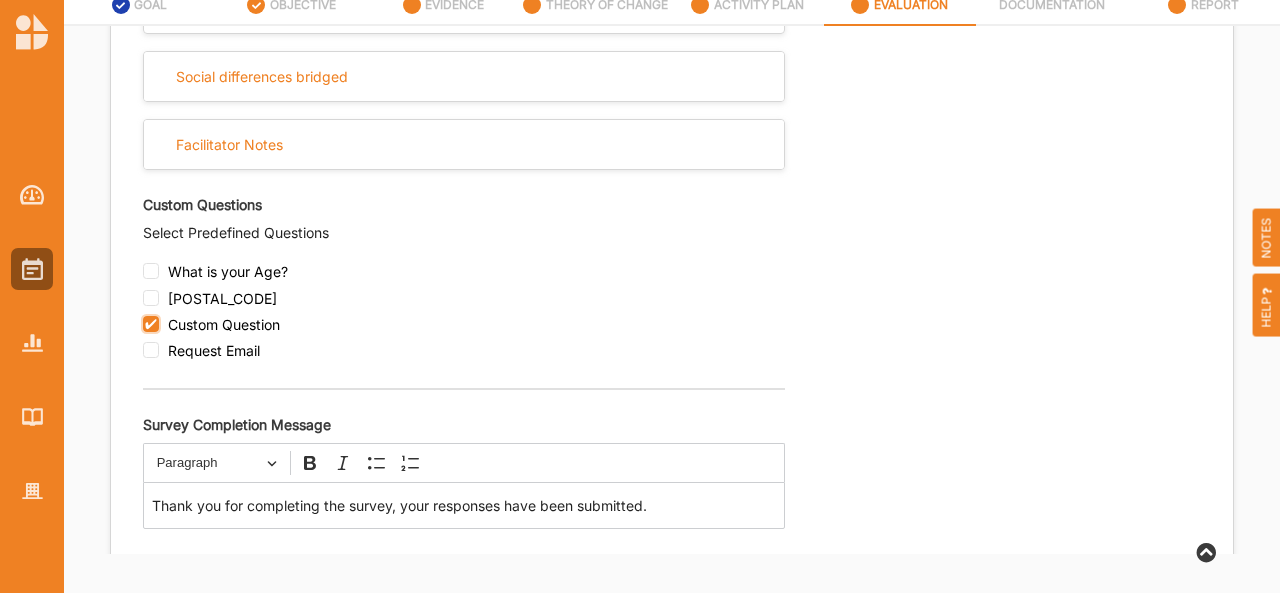 checkbox on "true" 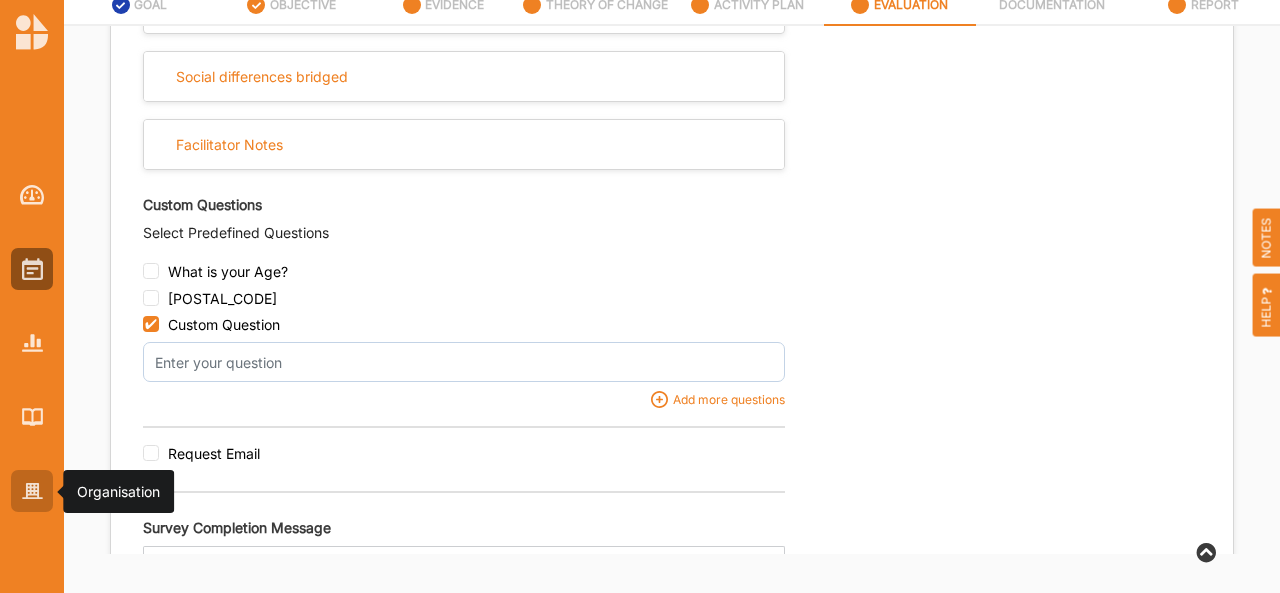 click at bounding box center (32, 491) 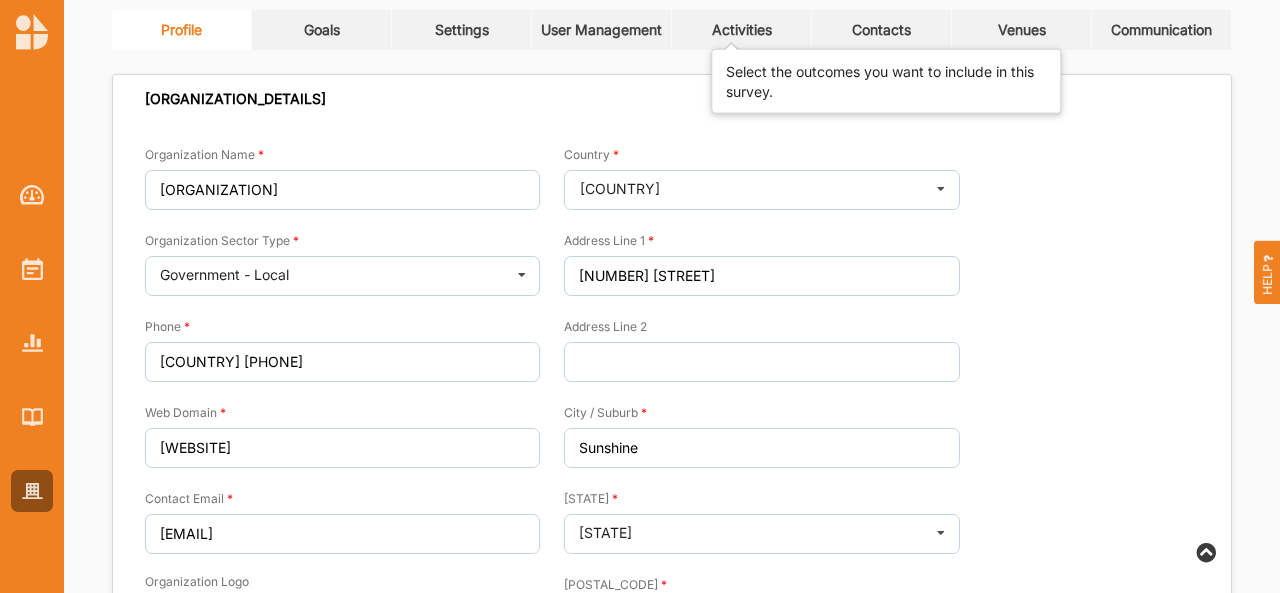 click on "Activities" at bounding box center (181, 30) 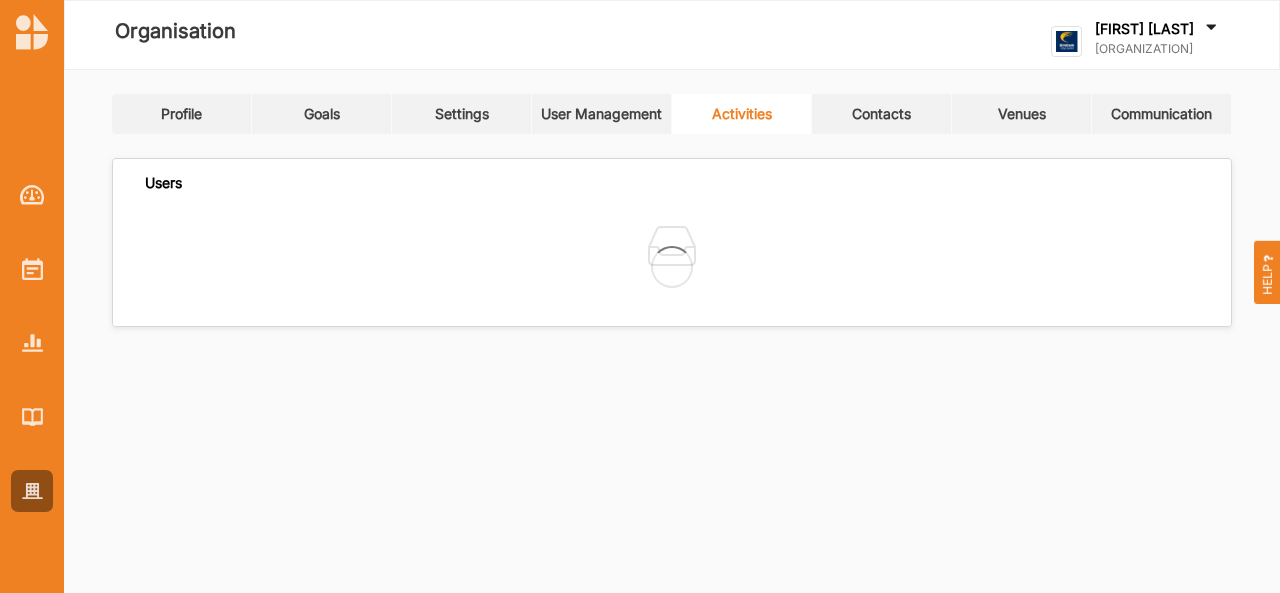 scroll, scrollTop: 0, scrollLeft: 0, axis: both 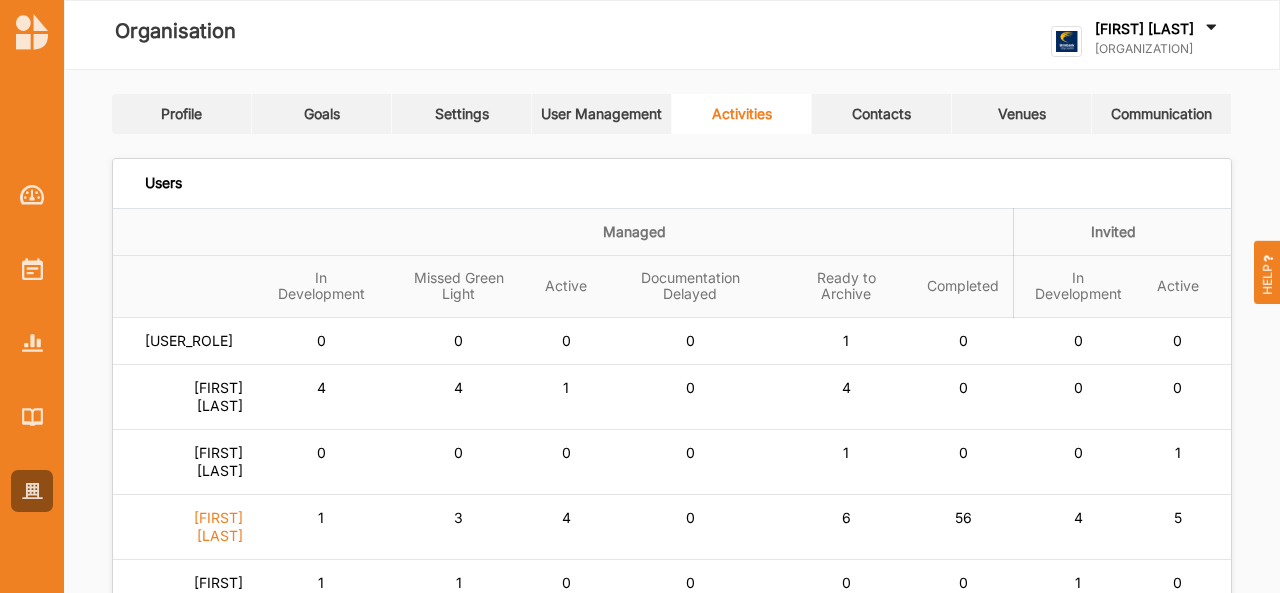 click on "[FIRST] [LAST]" at bounding box center [189, 341] 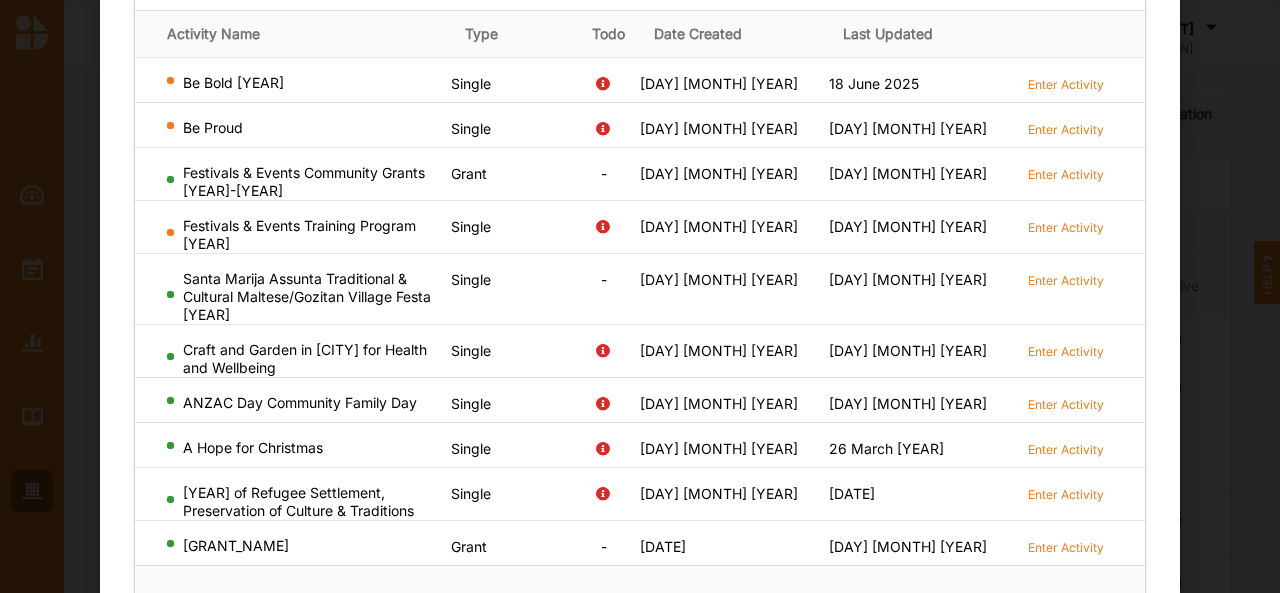 scroll, scrollTop: 288, scrollLeft: 0, axis: vertical 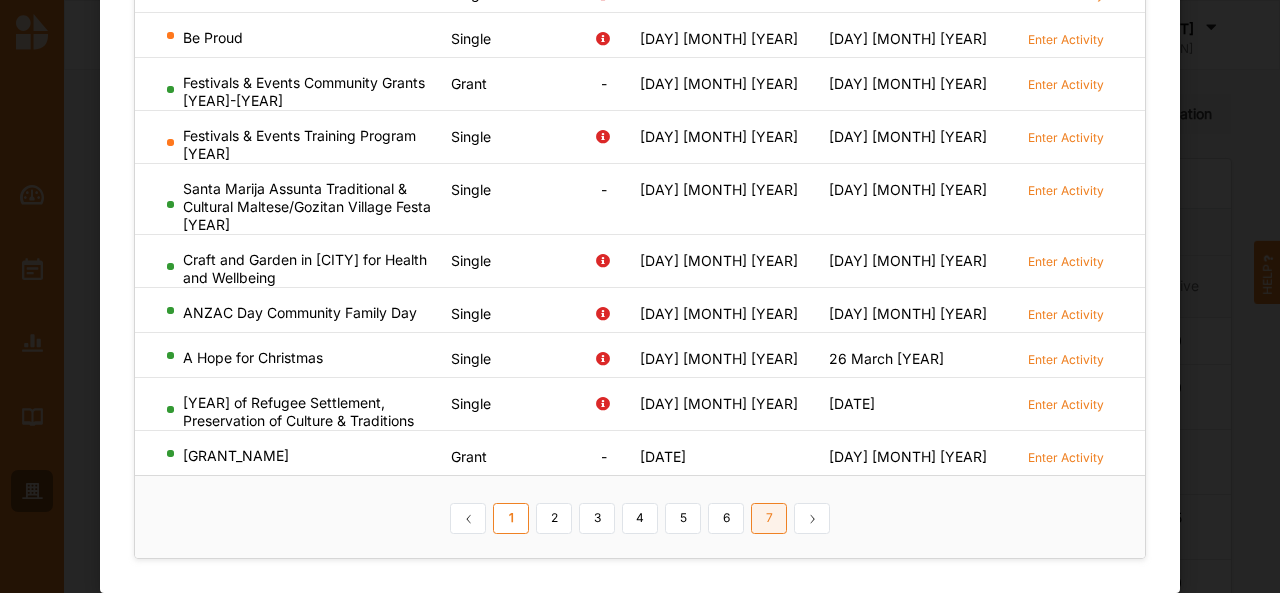 click on "7" at bounding box center (769, 519) 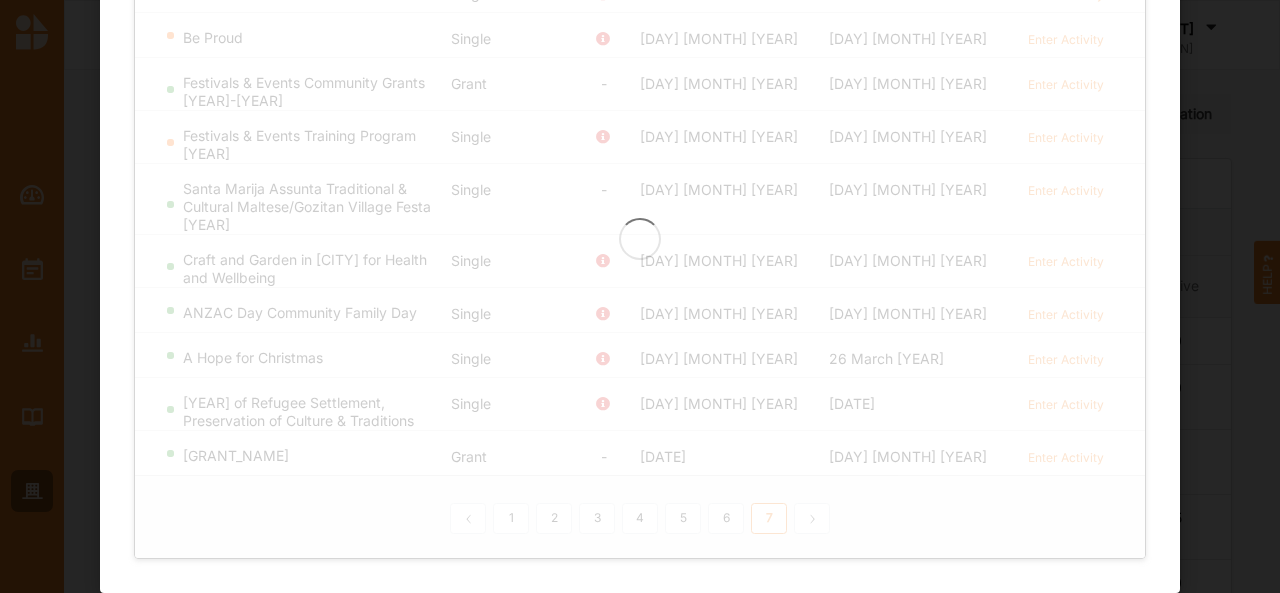 scroll, scrollTop: 246, scrollLeft: 0, axis: vertical 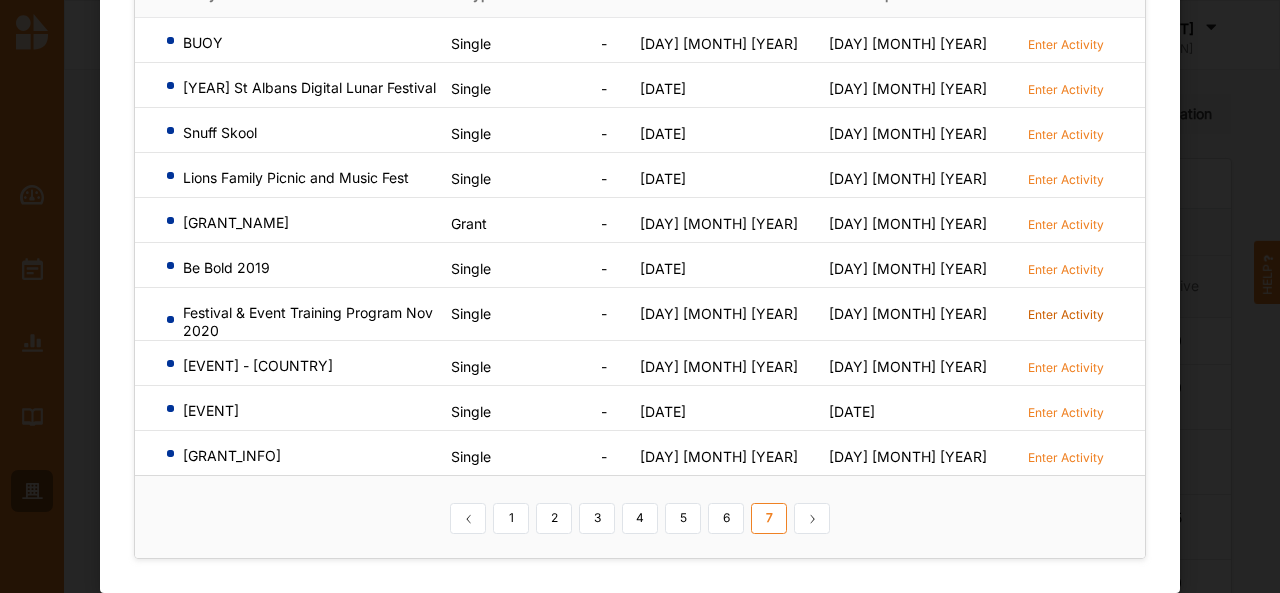 click on "Enter Activity" at bounding box center [1066, 314] 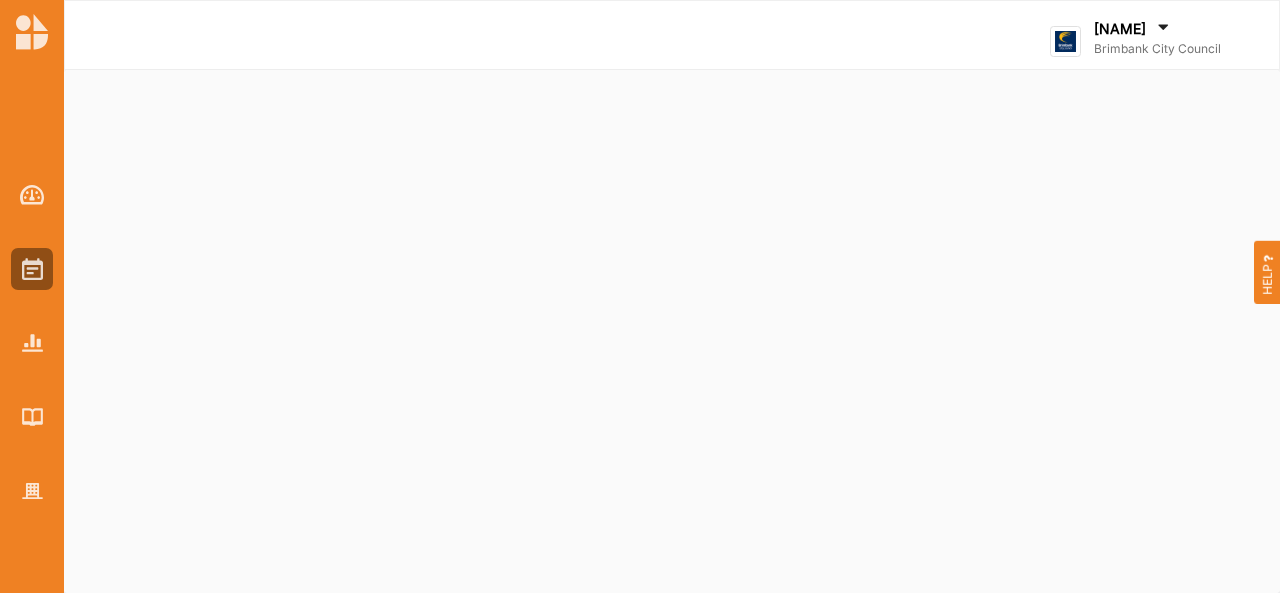 scroll, scrollTop: 0, scrollLeft: 0, axis: both 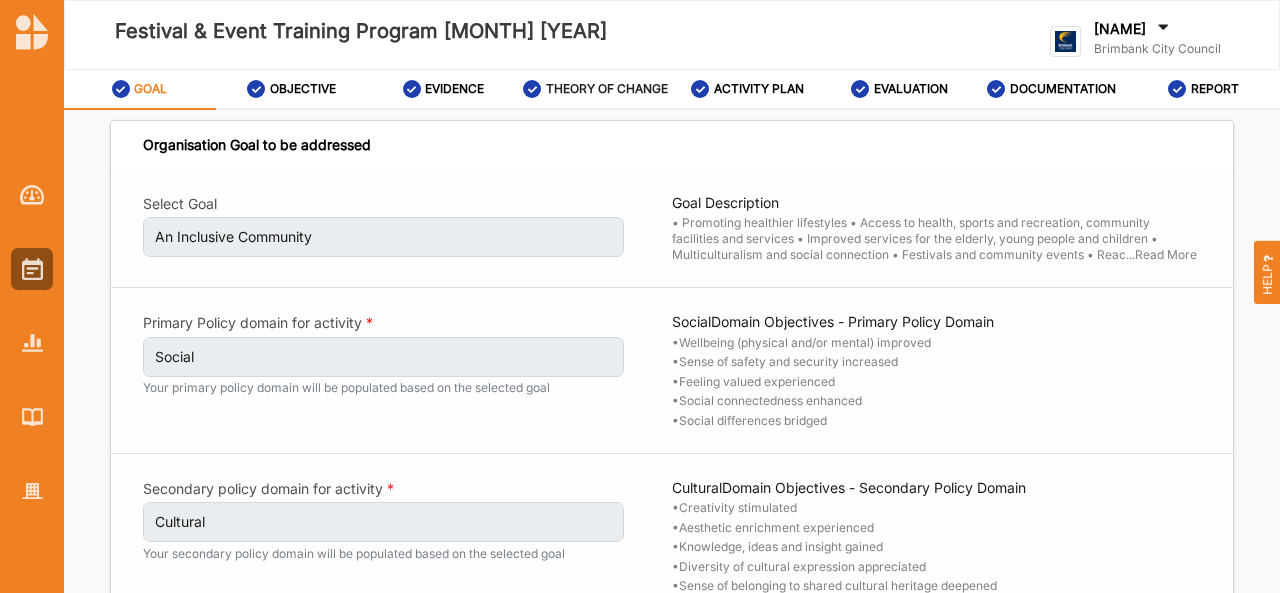 click on "THEORY OF CHANGE" at bounding box center [140, 89] 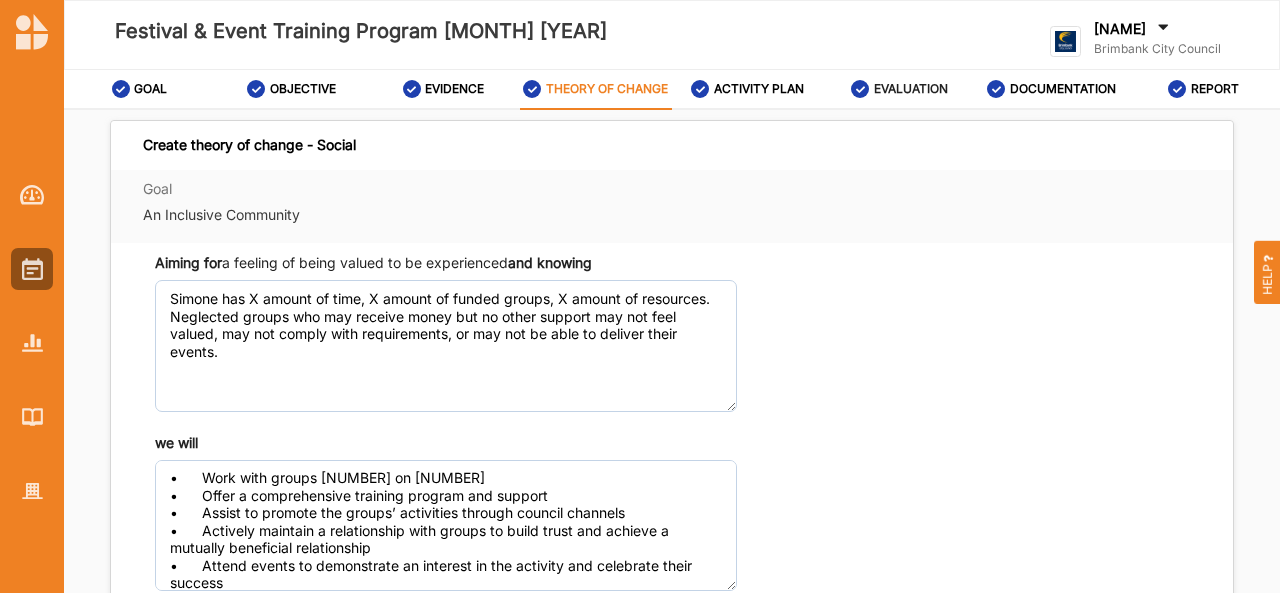 click on "EVALUATION" at bounding box center (150, 89) 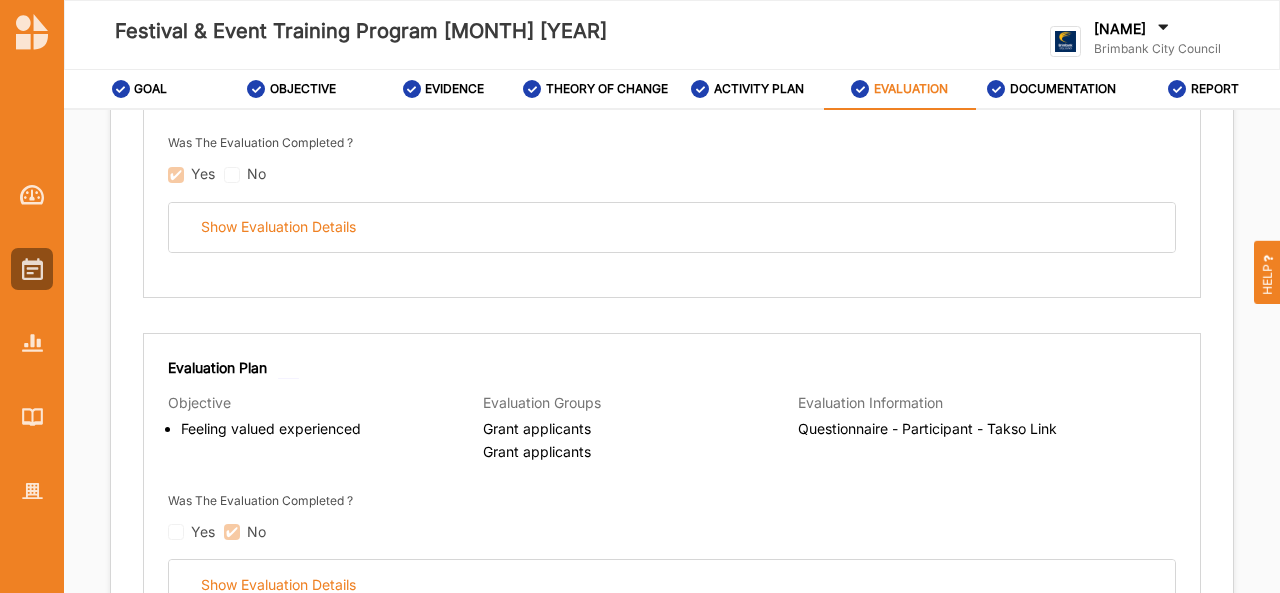 scroll, scrollTop: 478, scrollLeft: 0, axis: vertical 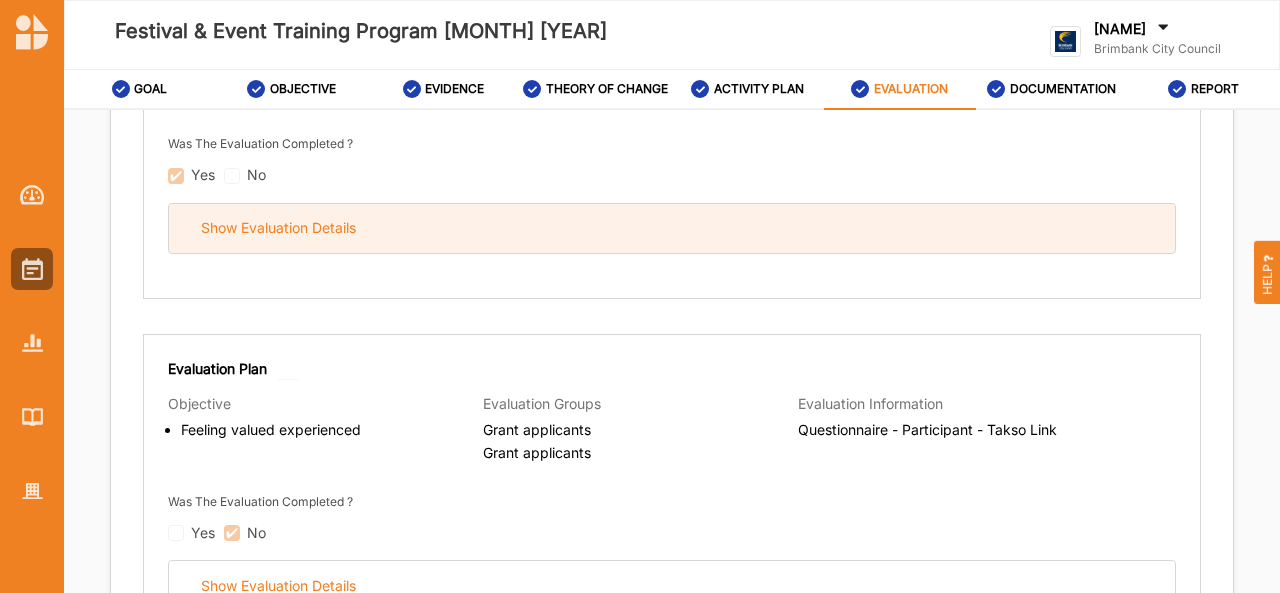 click on "Show Evaluation Details" at bounding box center (672, 228) 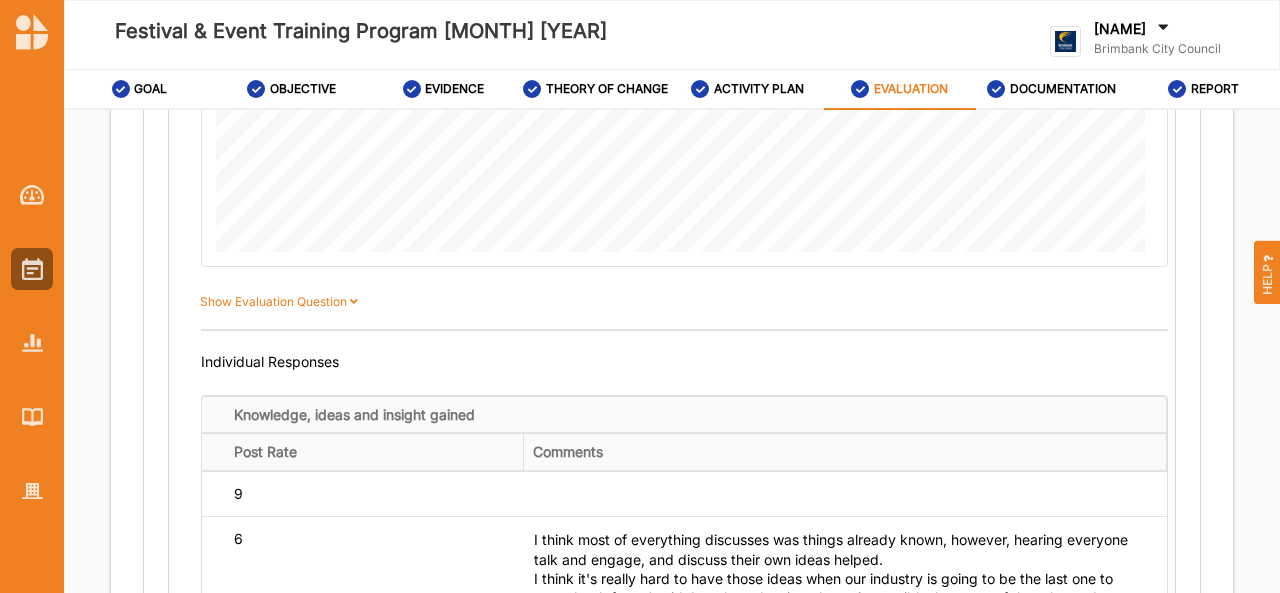 scroll, scrollTop: 1746, scrollLeft: 0, axis: vertical 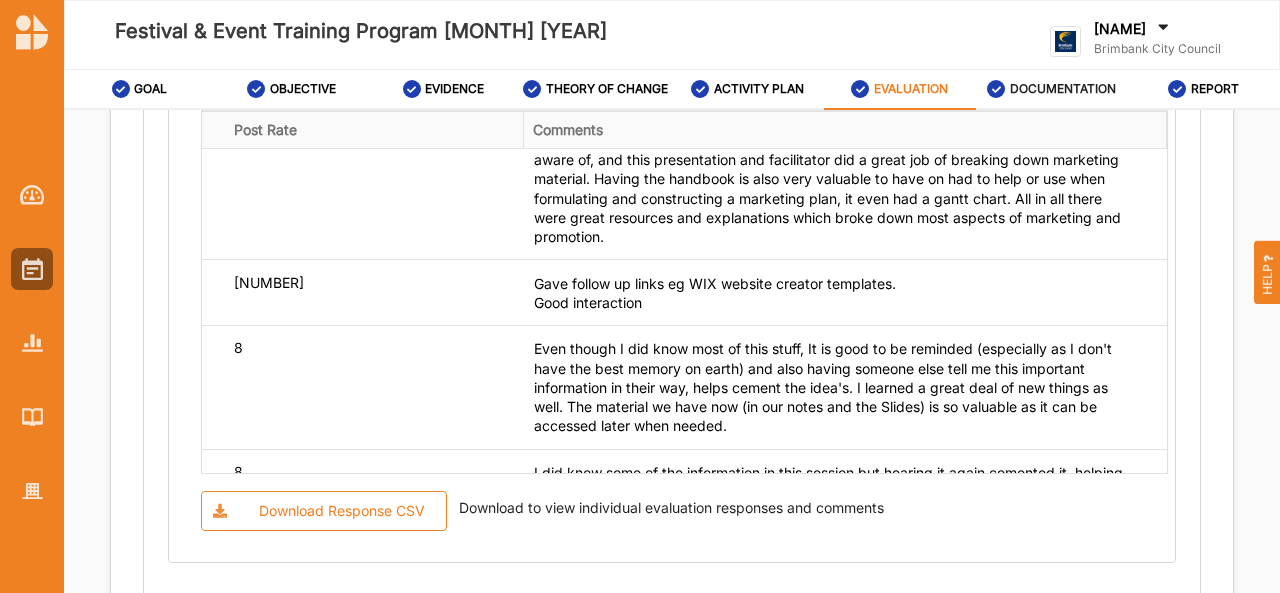 click on "DOCUMENTATION" at bounding box center [150, 89] 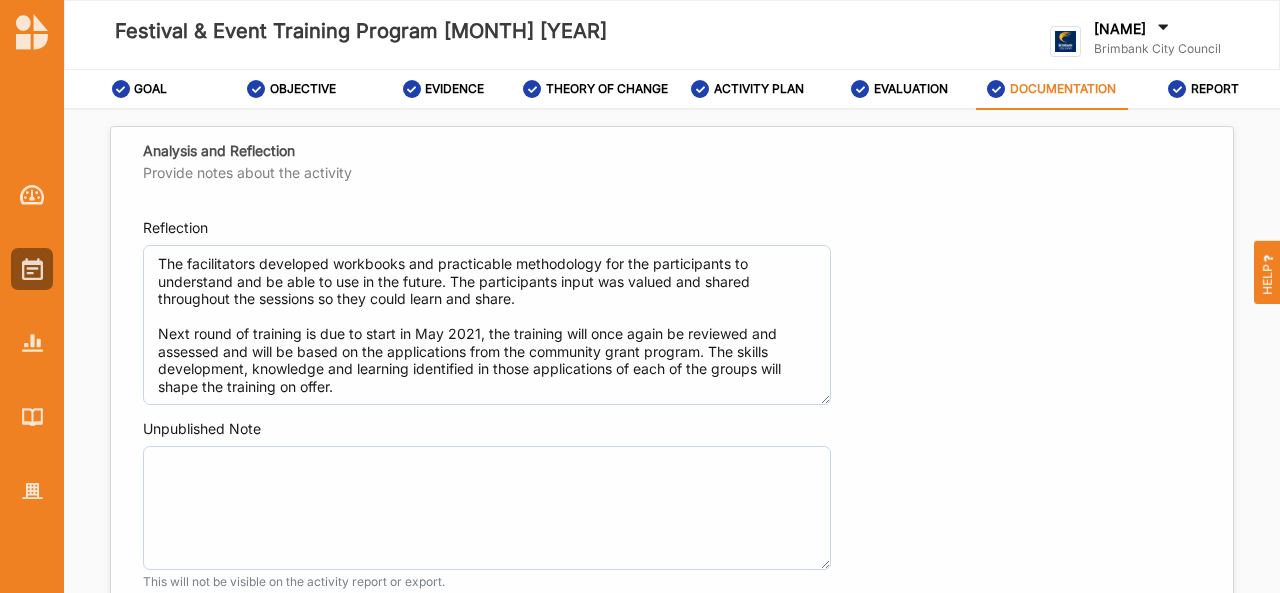 scroll, scrollTop: 1708, scrollLeft: 0, axis: vertical 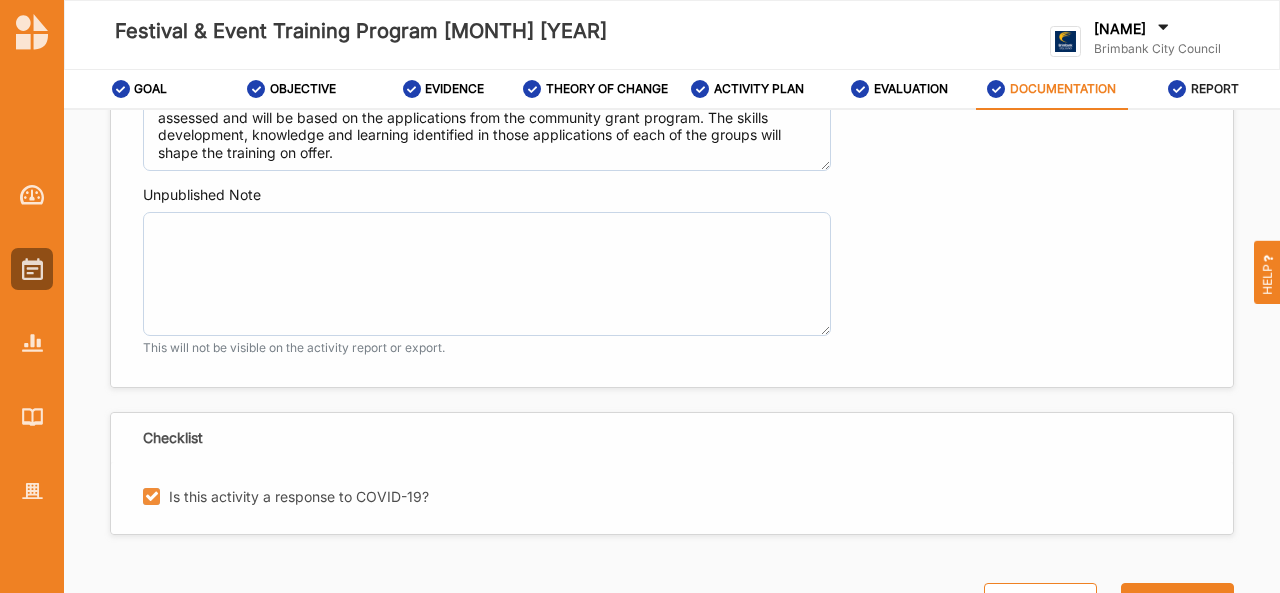 click on "REPORT" at bounding box center (1215, 89) 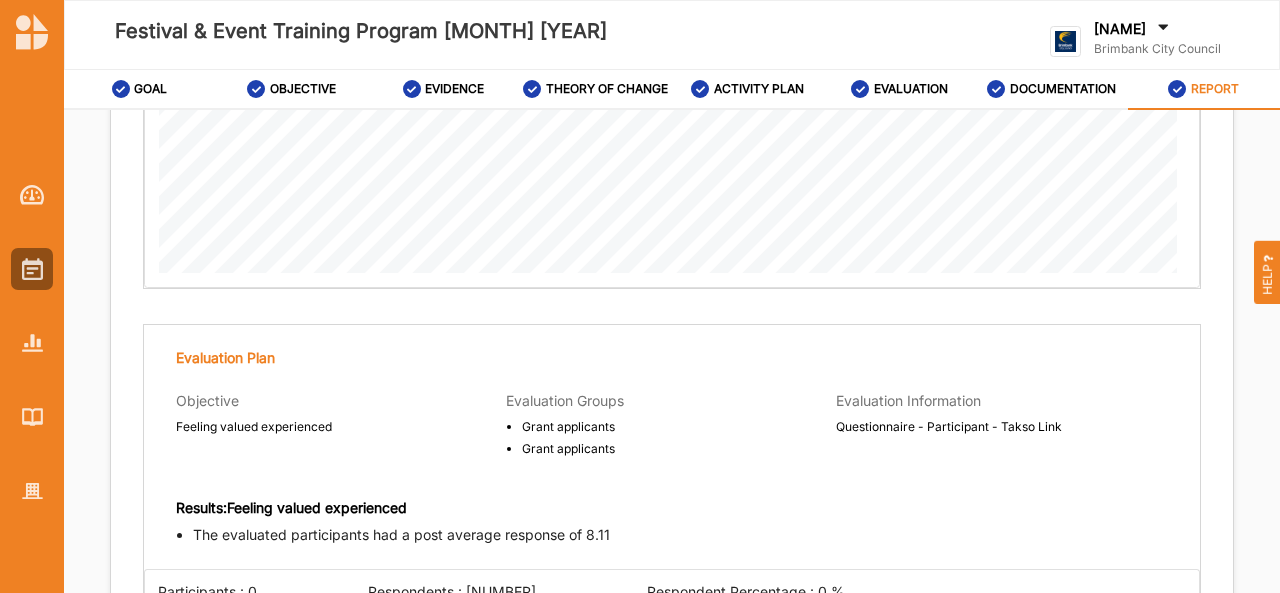 scroll, scrollTop: 3300, scrollLeft: 0, axis: vertical 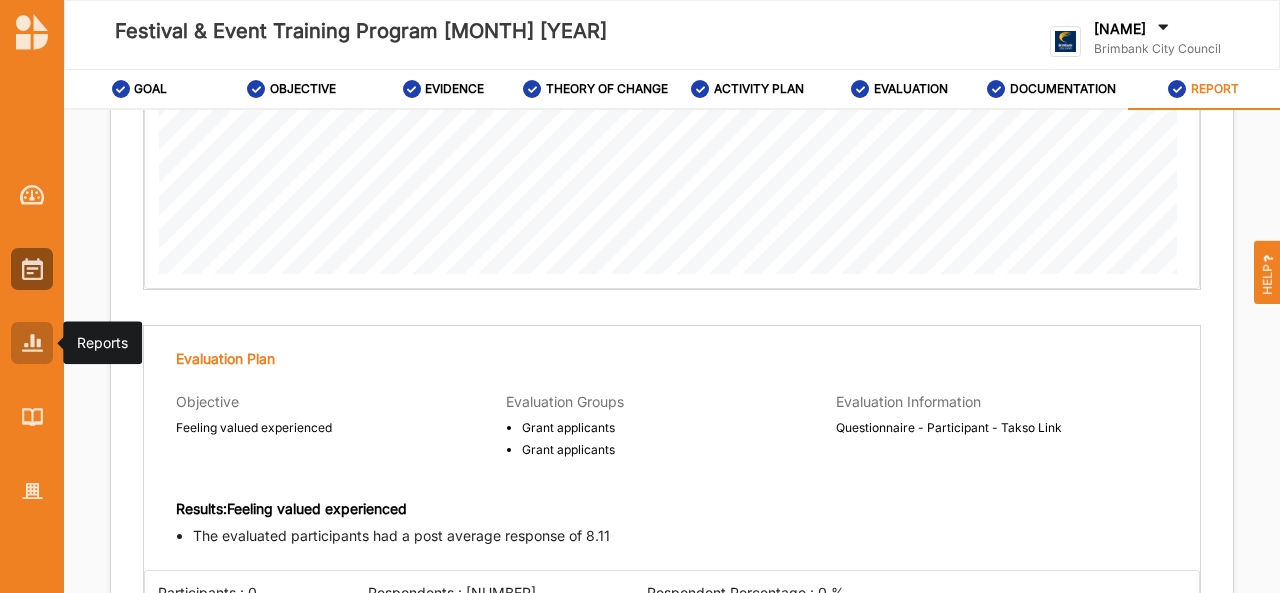 click at bounding box center (32, 342) 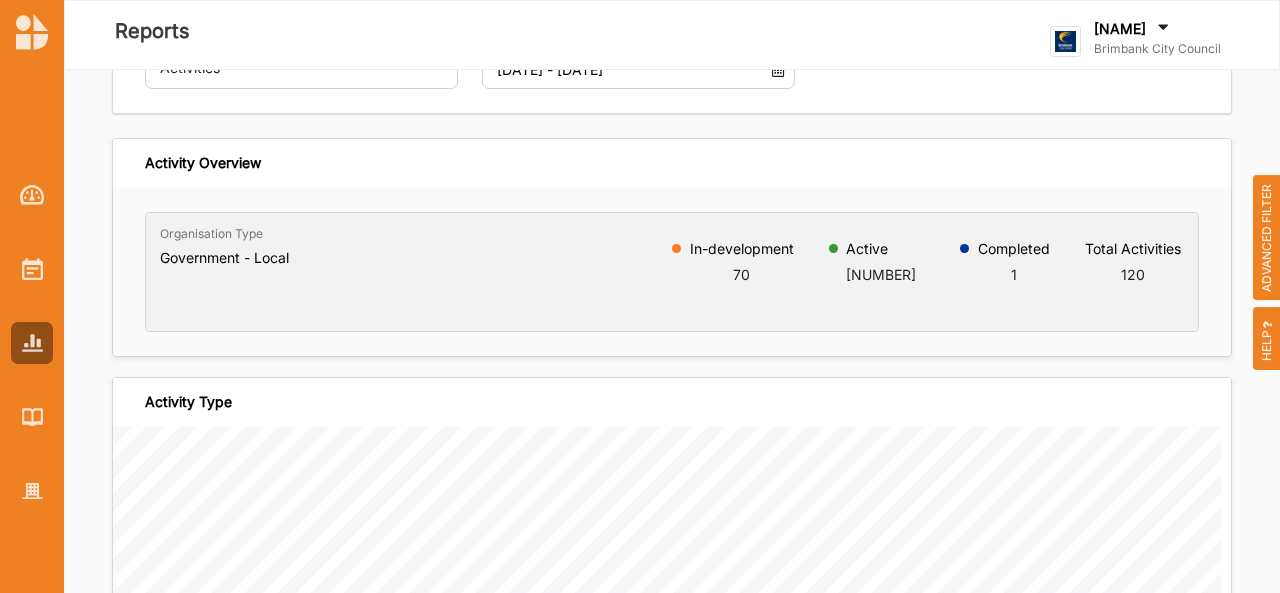 scroll, scrollTop: 139, scrollLeft: 0, axis: vertical 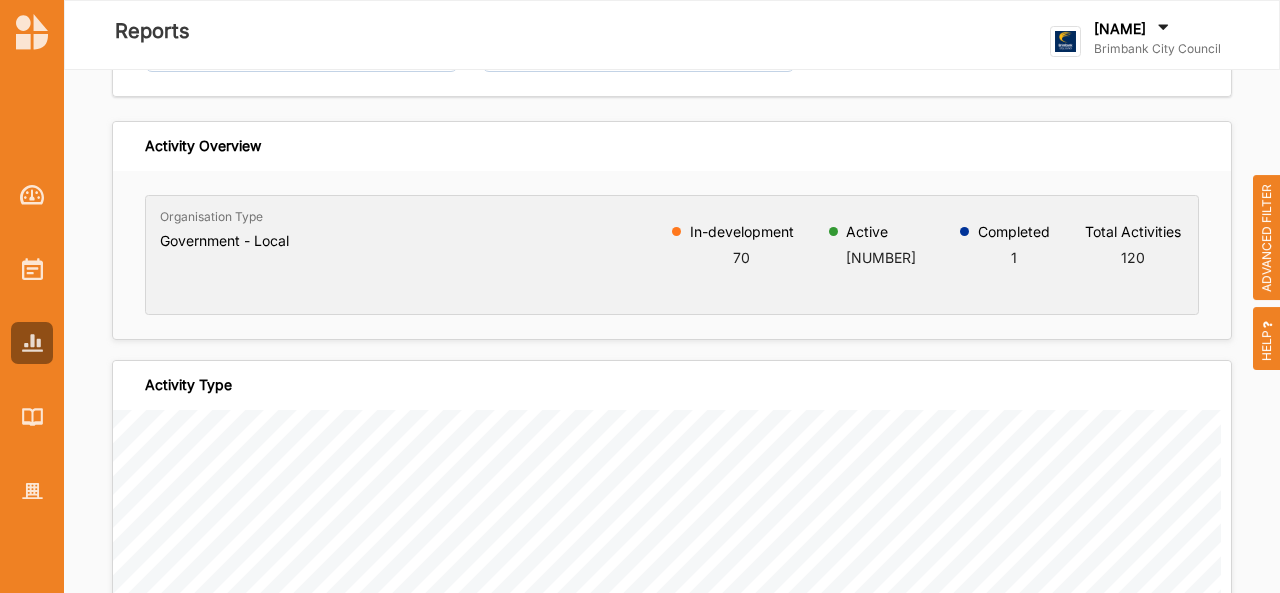 drag, startPoint x: 361, startPoint y: 297, endPoint x: 376, endPoint y: 265, distance: 35.341194 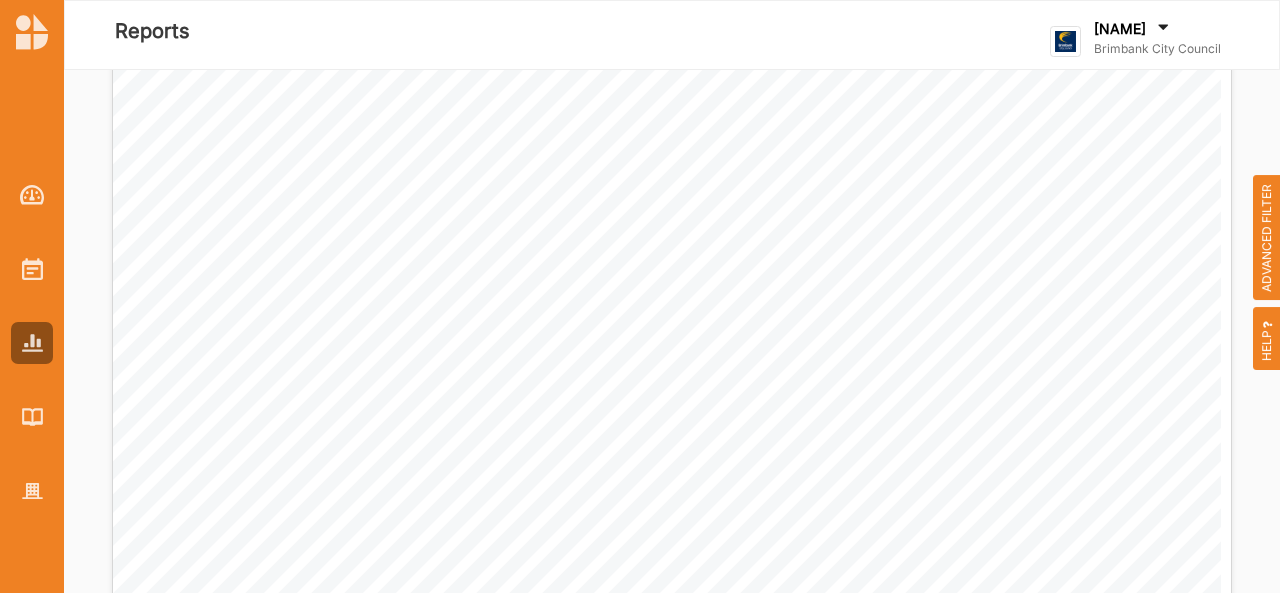 scroll, scrollTop: 0, scrollLeft: 0, axis: both 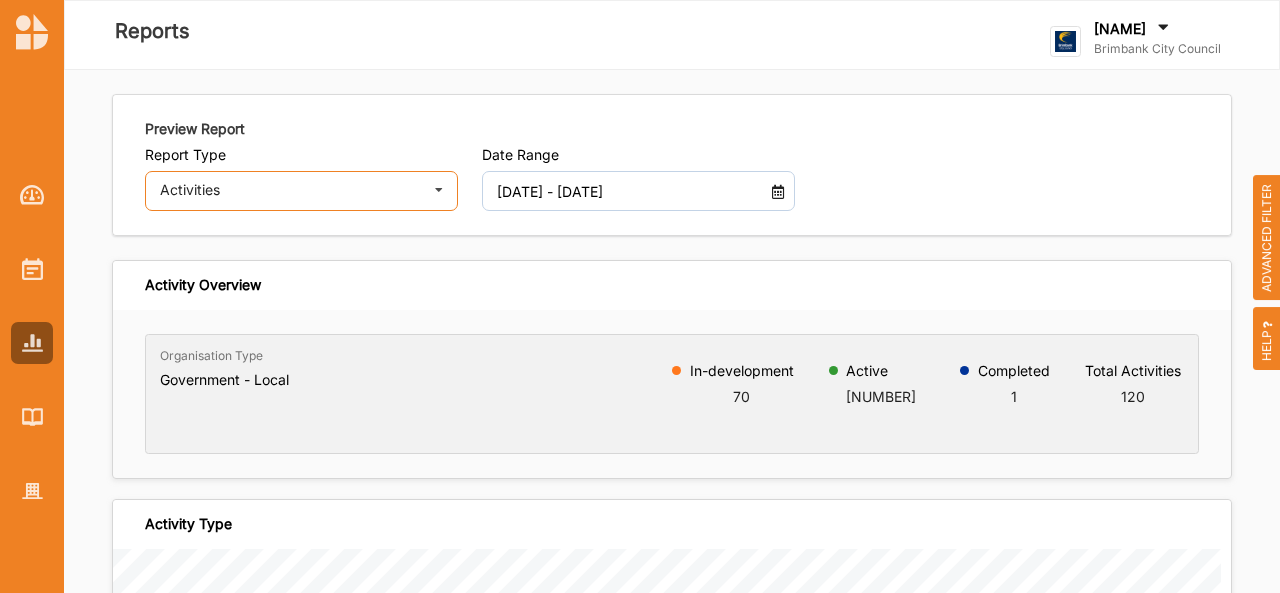 click on "Activities Activities Outcomes Inputs & Outputs Management Summary" at bounding box center (301, 191) 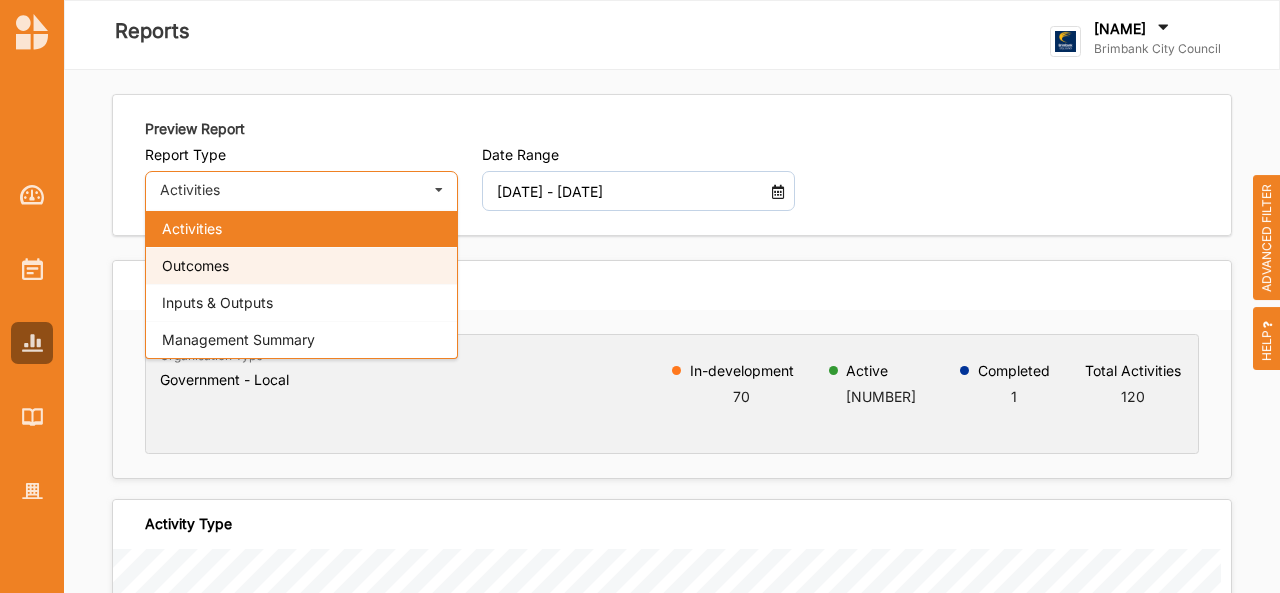 click on "Outcomes" at bounding box center [301, 265] 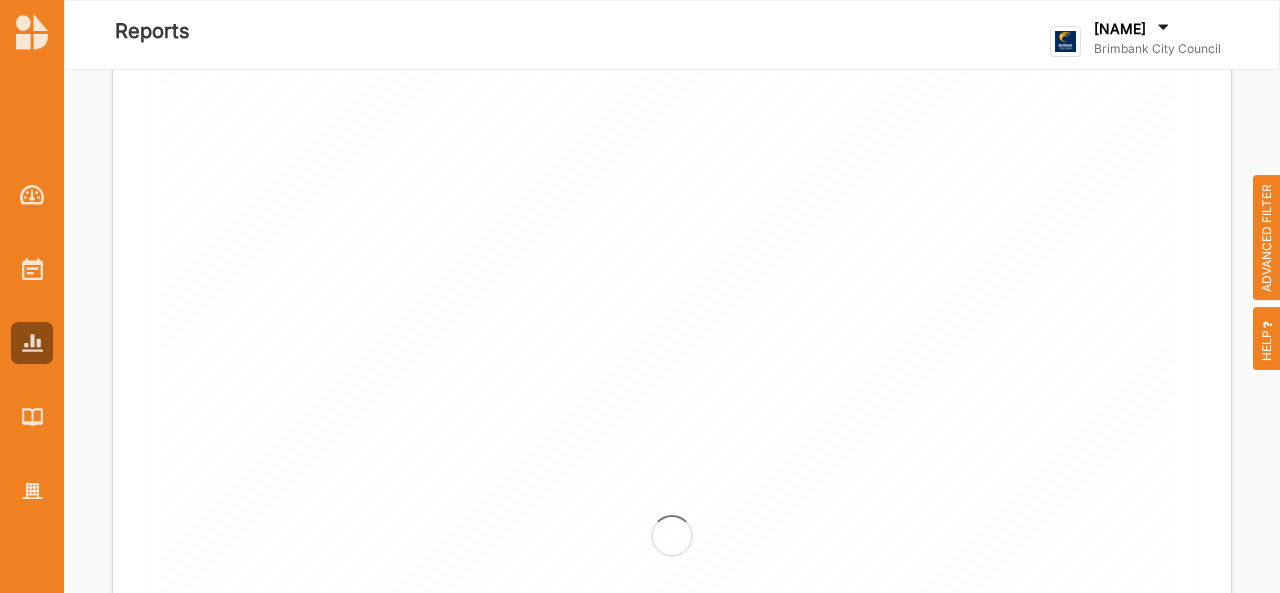 scroll, scrollTop: 0, scrollLeft: 0, axis: both 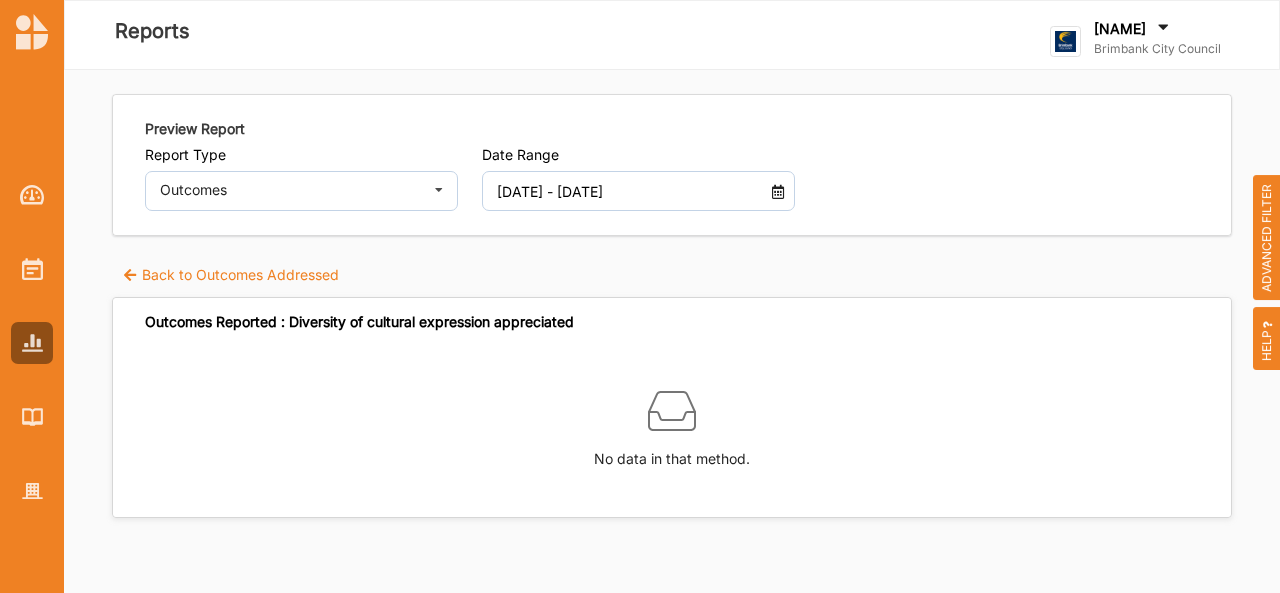 click on "[DATE] - [DATE]" at bounding box center [626, 191] 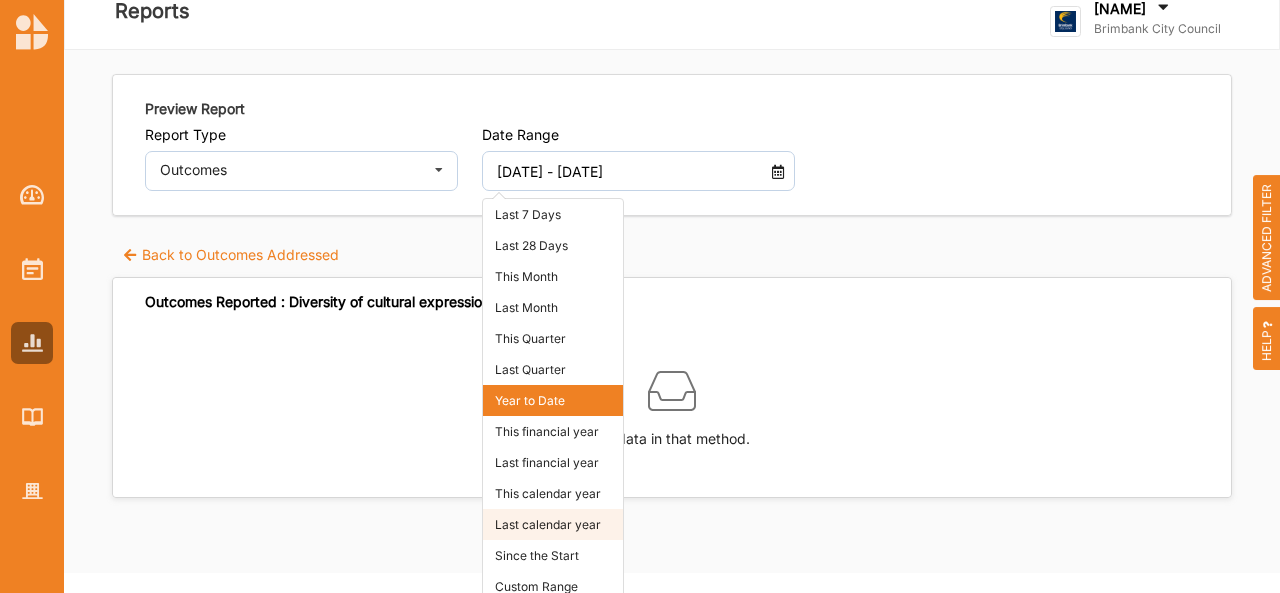 scroll, scrollTop: 18, scrollLeft: 0, axis: vertical 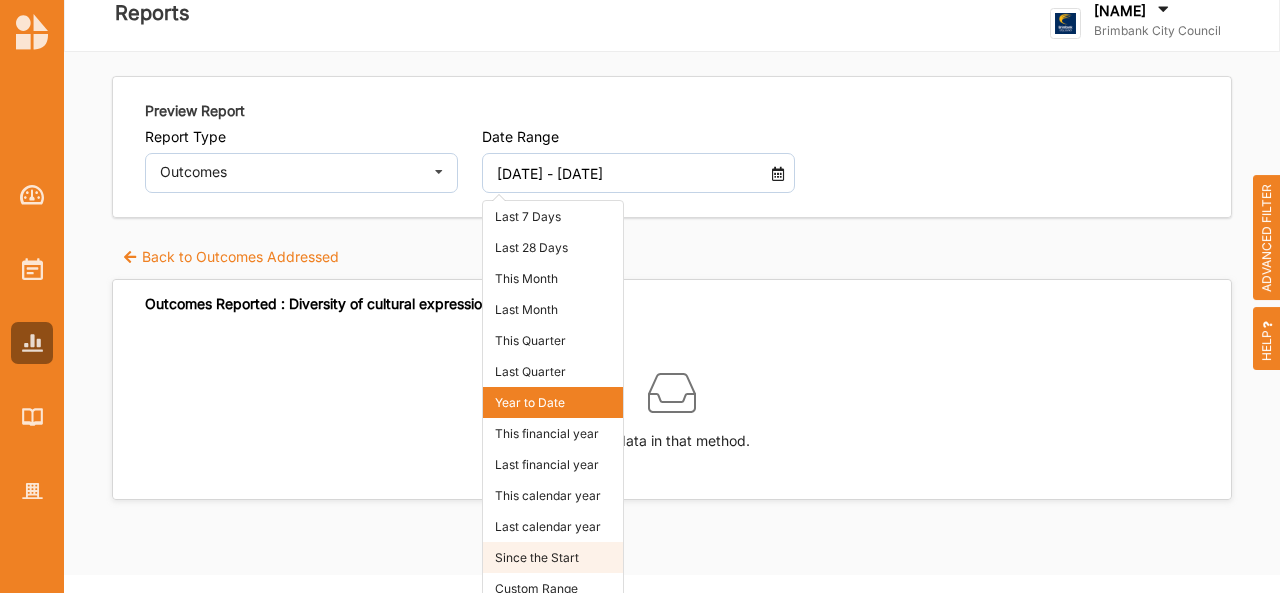 click on "Since the Start" at bounding box center (553, 557) 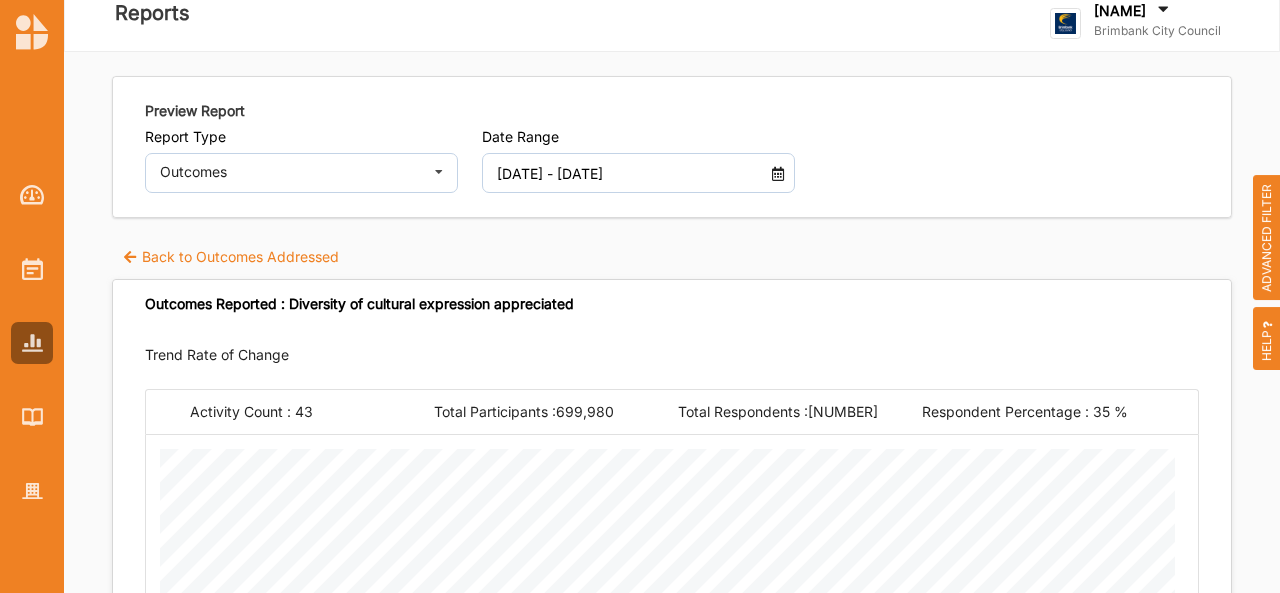 scroll, scrollTop: 0, scrollLeft: 0, axis: both 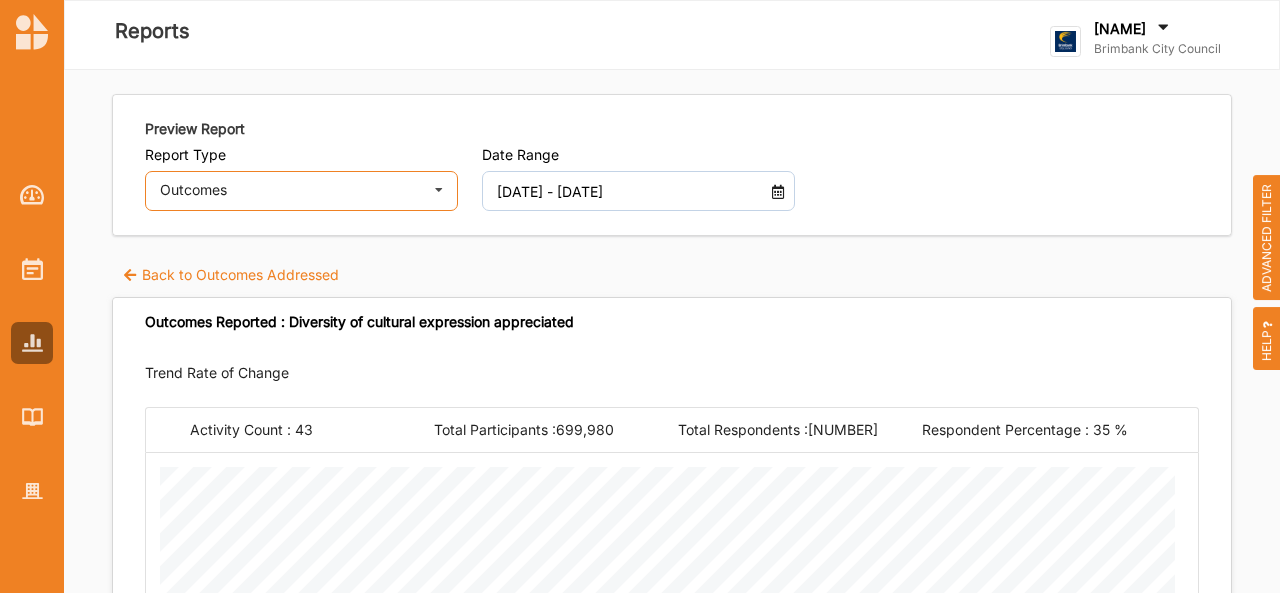 click on "Outcomes Activities Outcomes Inputs & Outputs Management Summary" at bounding box center [301, 191] 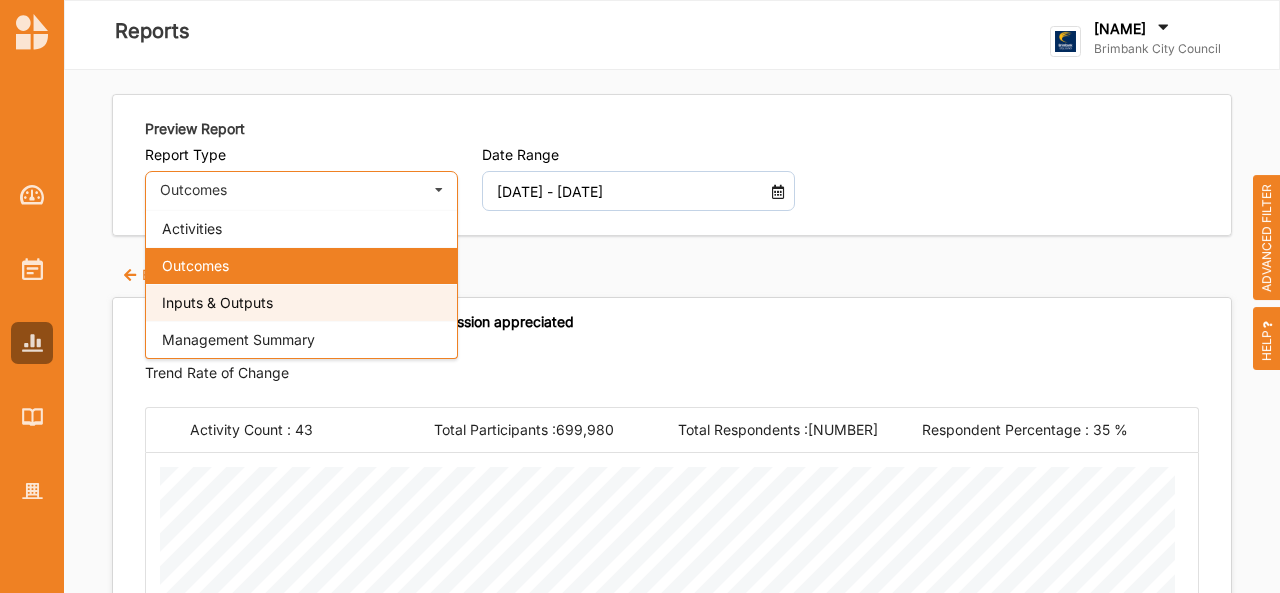 click on "Inputs & Outputs" at bounding box center (301, 302) 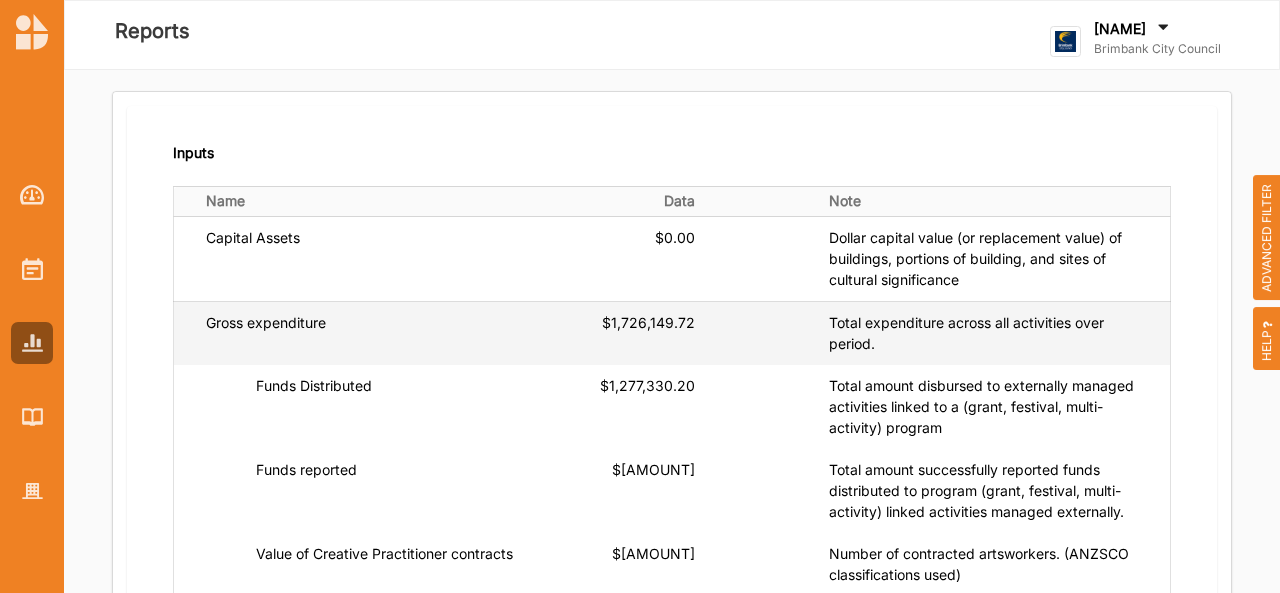 scroll, scrollTop: 0, scrollLeft: 0, axis: both 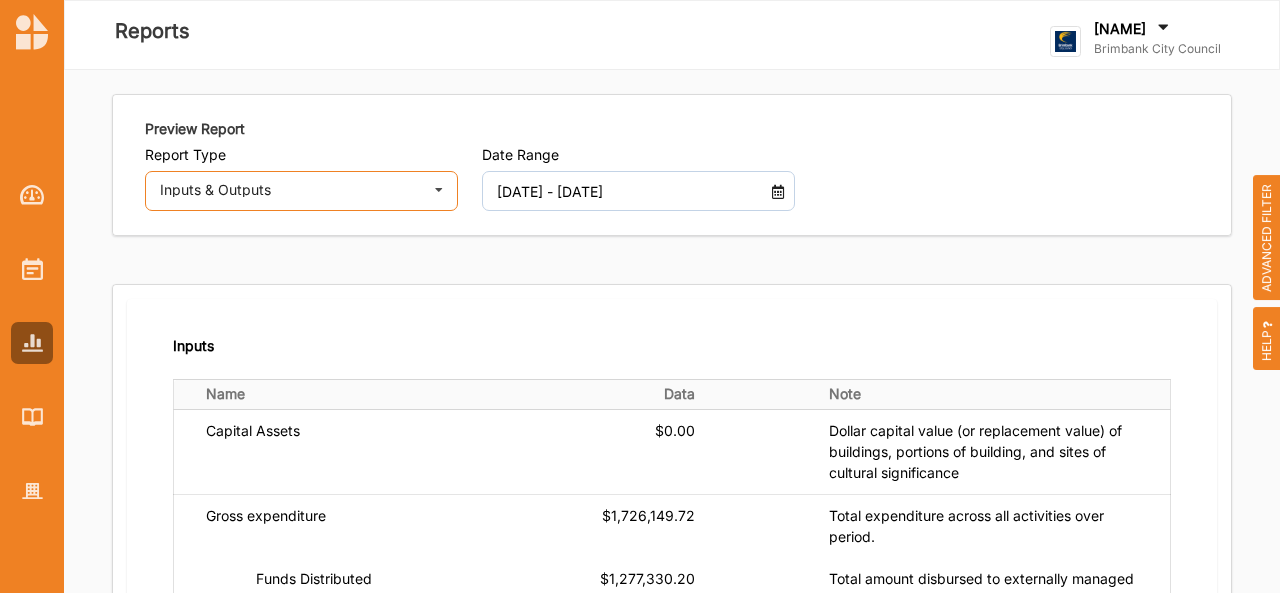 click on "Inputs & Outputs Activities Outcomes Inputs & Outputs Management Summary" at bounding box center [301, 191] 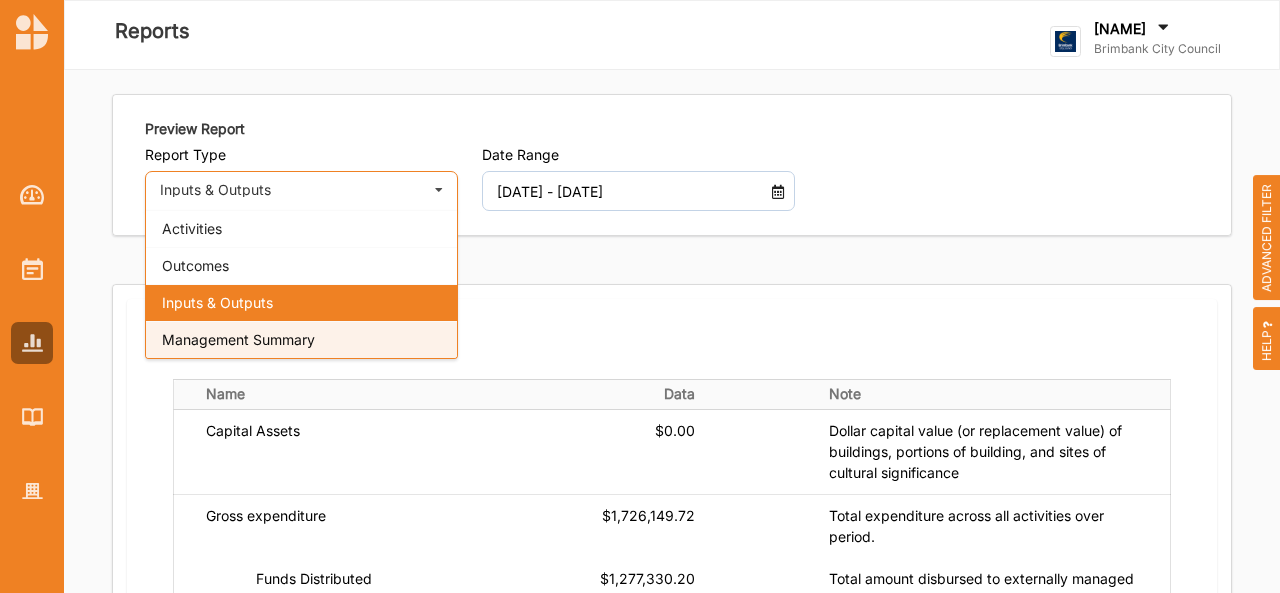 click on "Management Summary" at bounding box center (192, 228) 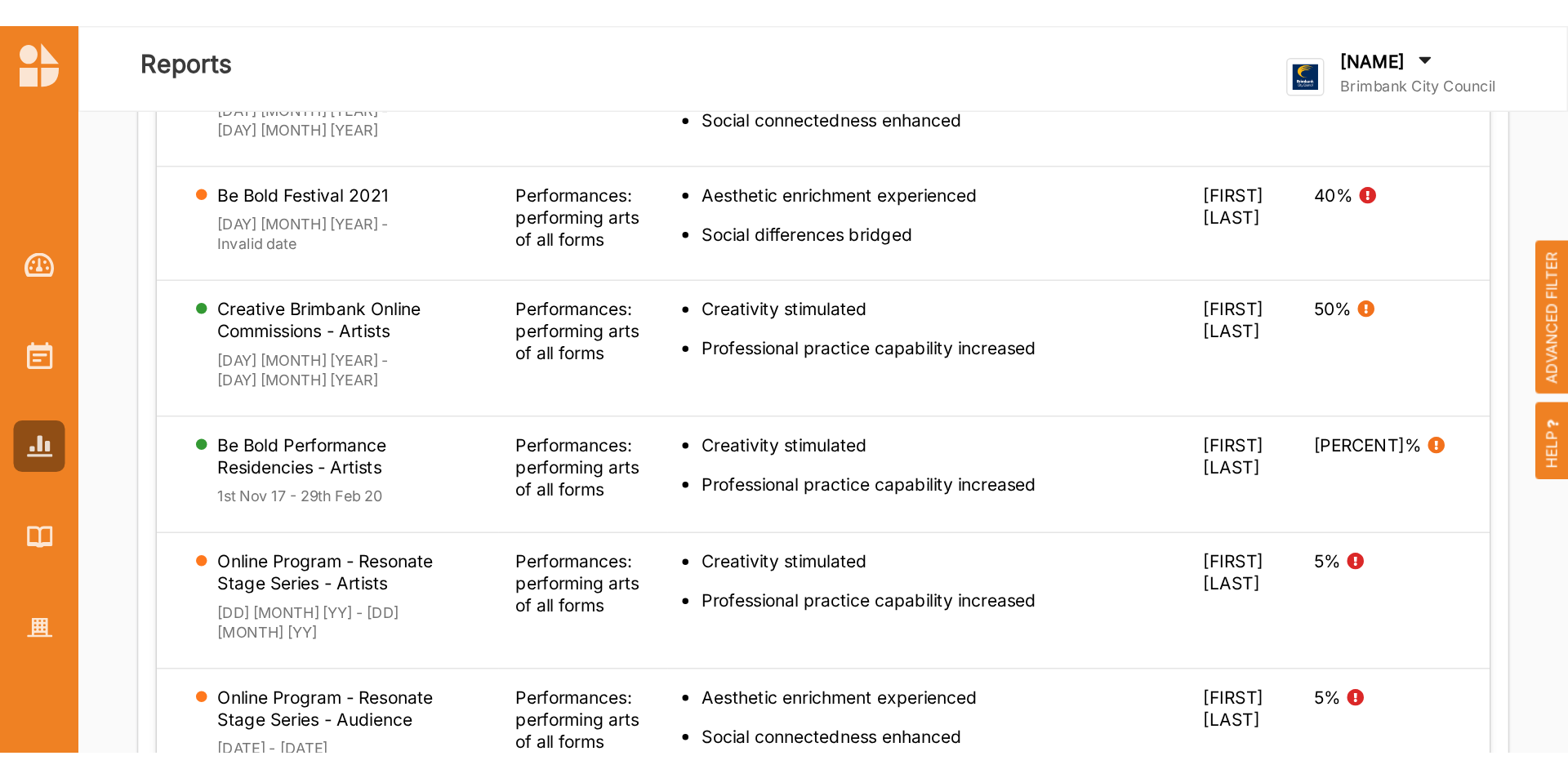 scroll, scrollTop: 592, scrollLeft: 0, axis: vertical 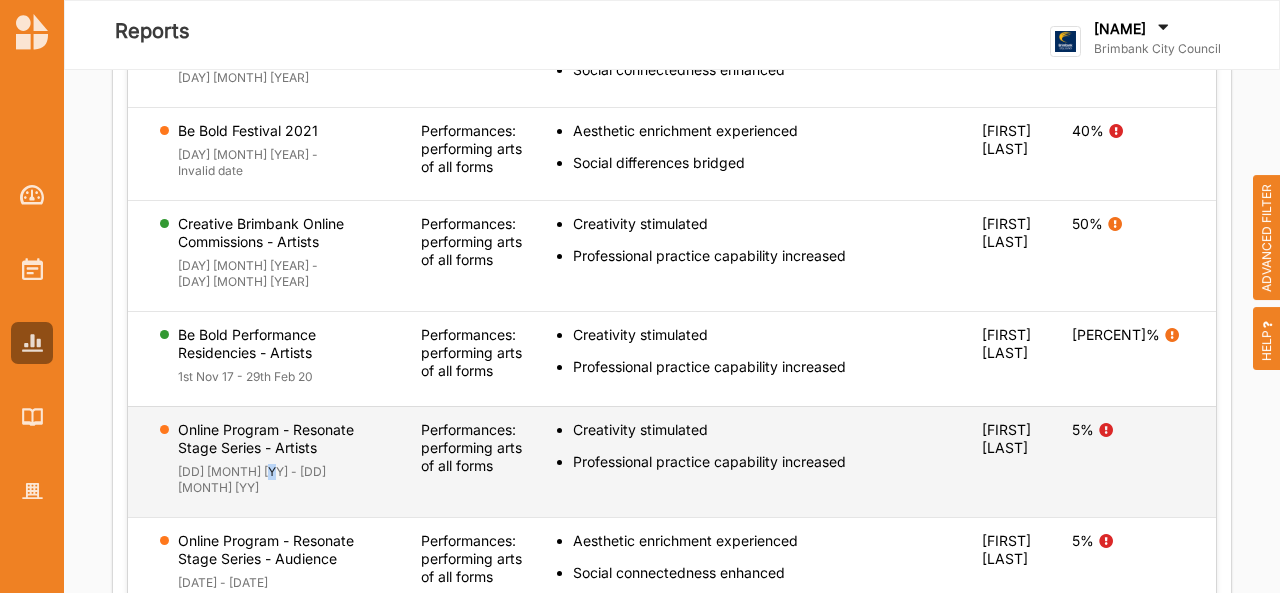 drag, startPoint x: 622, startPoint y: 442, endPoint x: 254, endPoint y: 496, distance: 371.94086 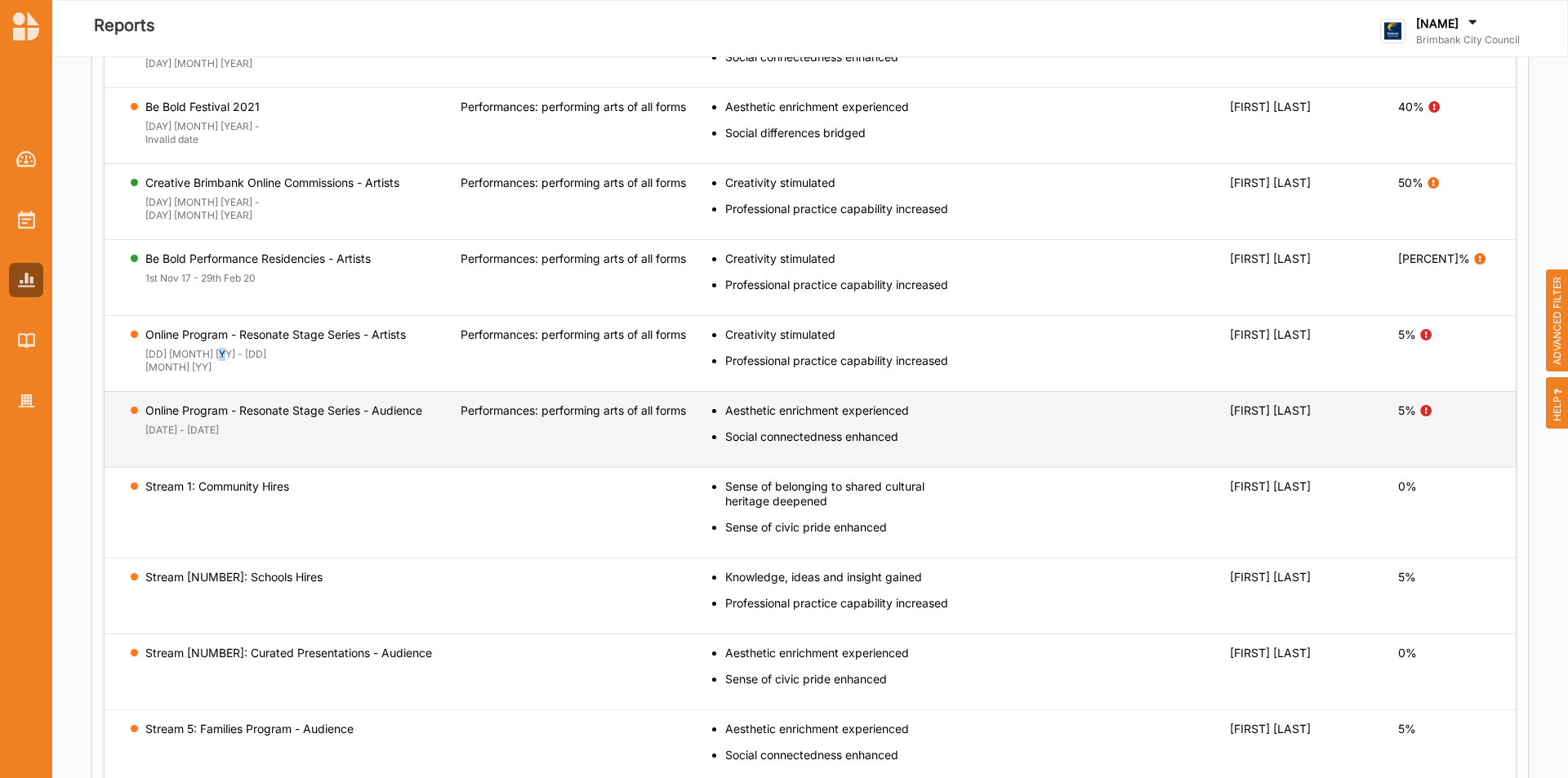 scroll, scrollTop: 592, scrollLeft: 0, axis: vertical 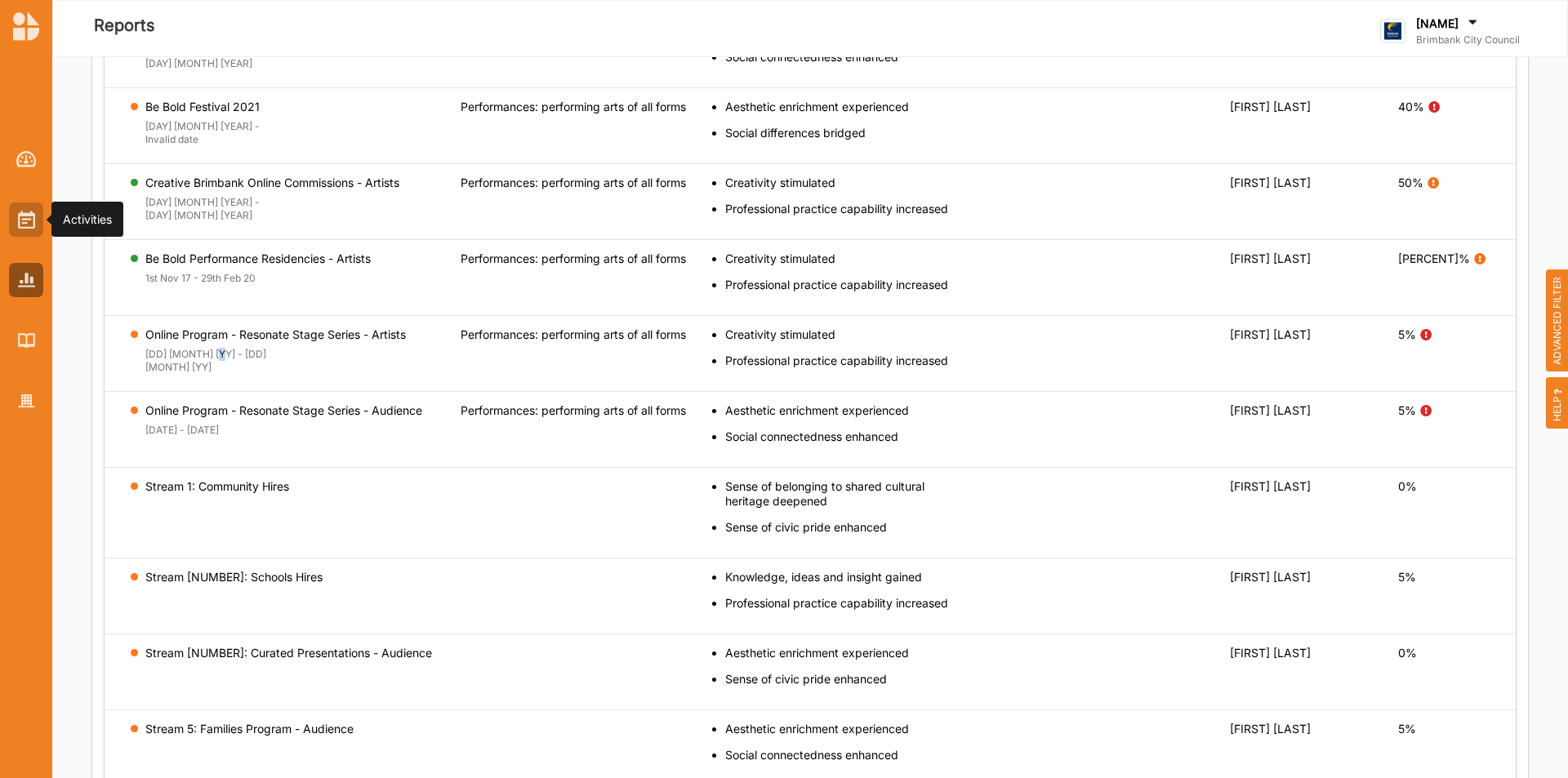 click at bounding box center (26, 220) 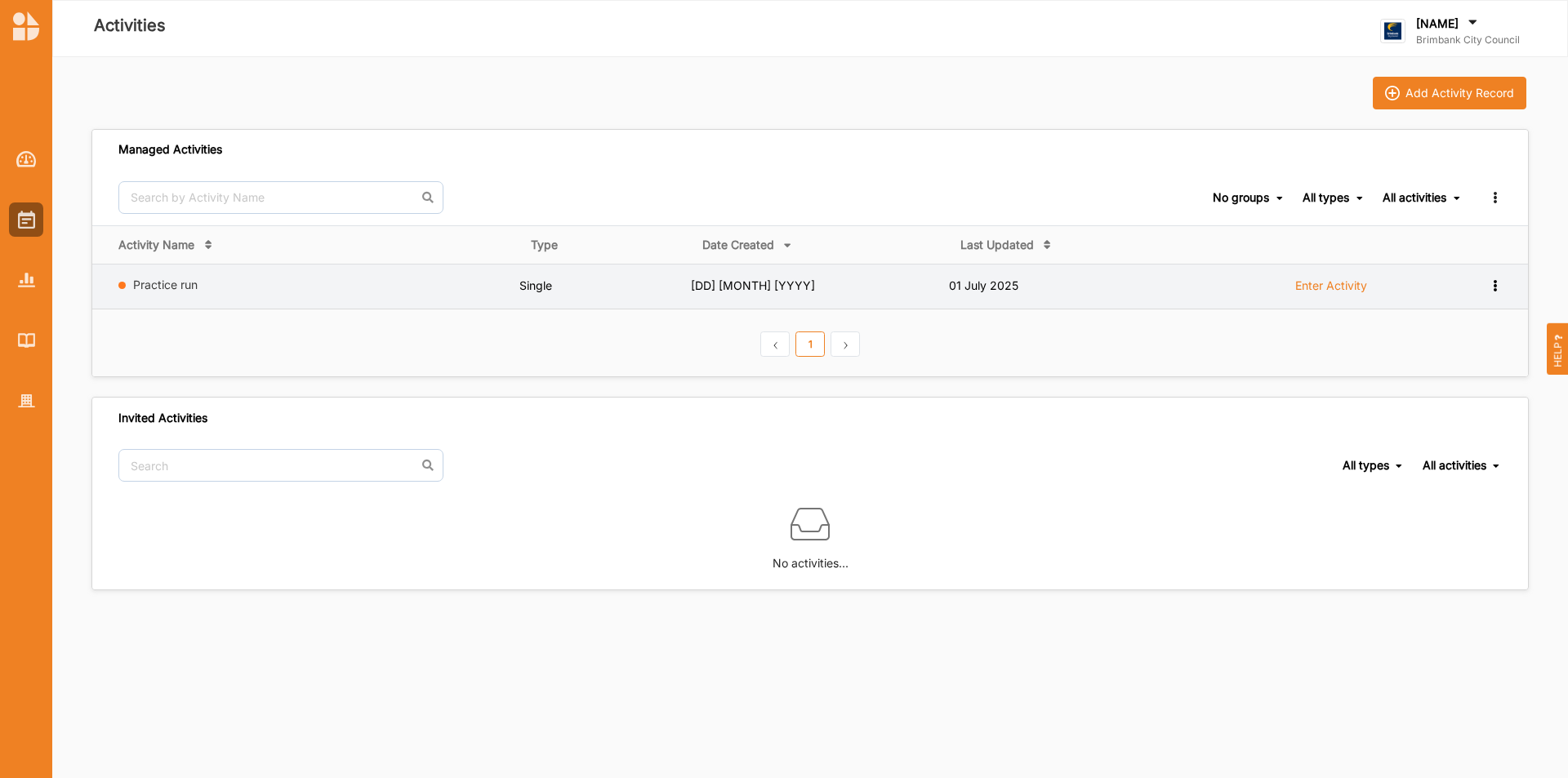 click on "Enter Activity" at bounding box center [1334, 286] 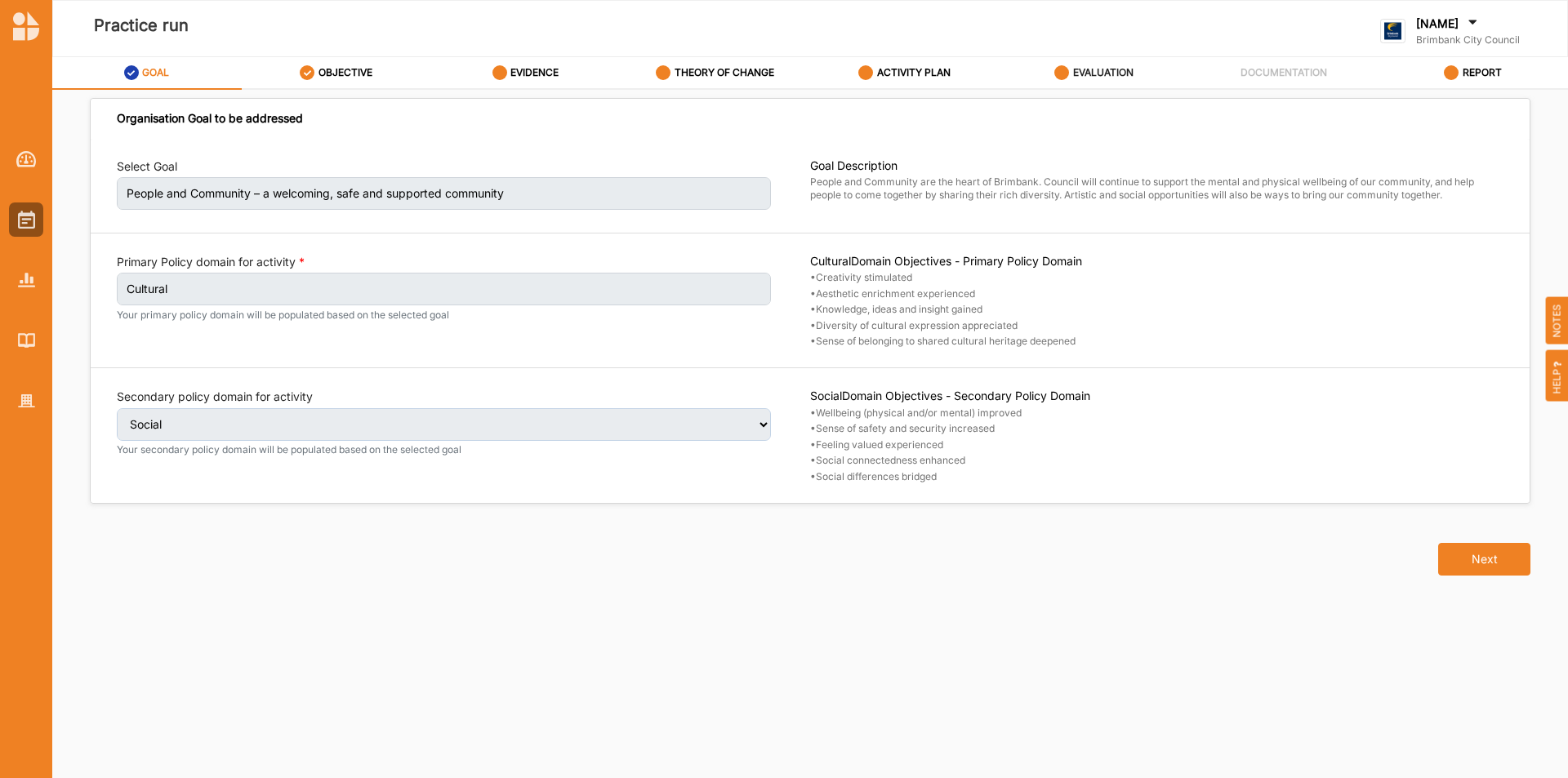click on "EVALUATION" at bounding box center [155, 73] 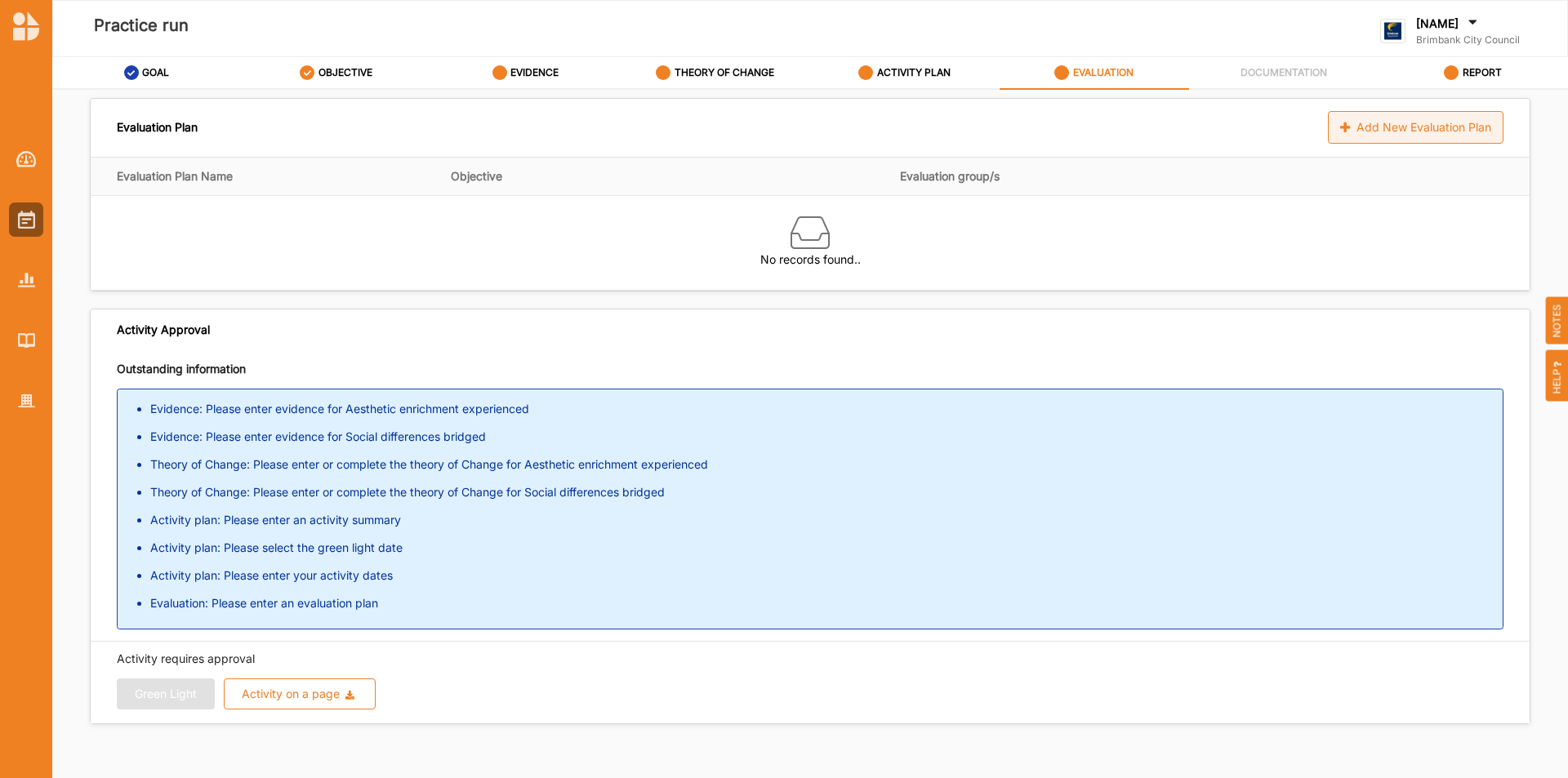 click on "Add New Evaluation Plan" at bounding box center (1415, 127) 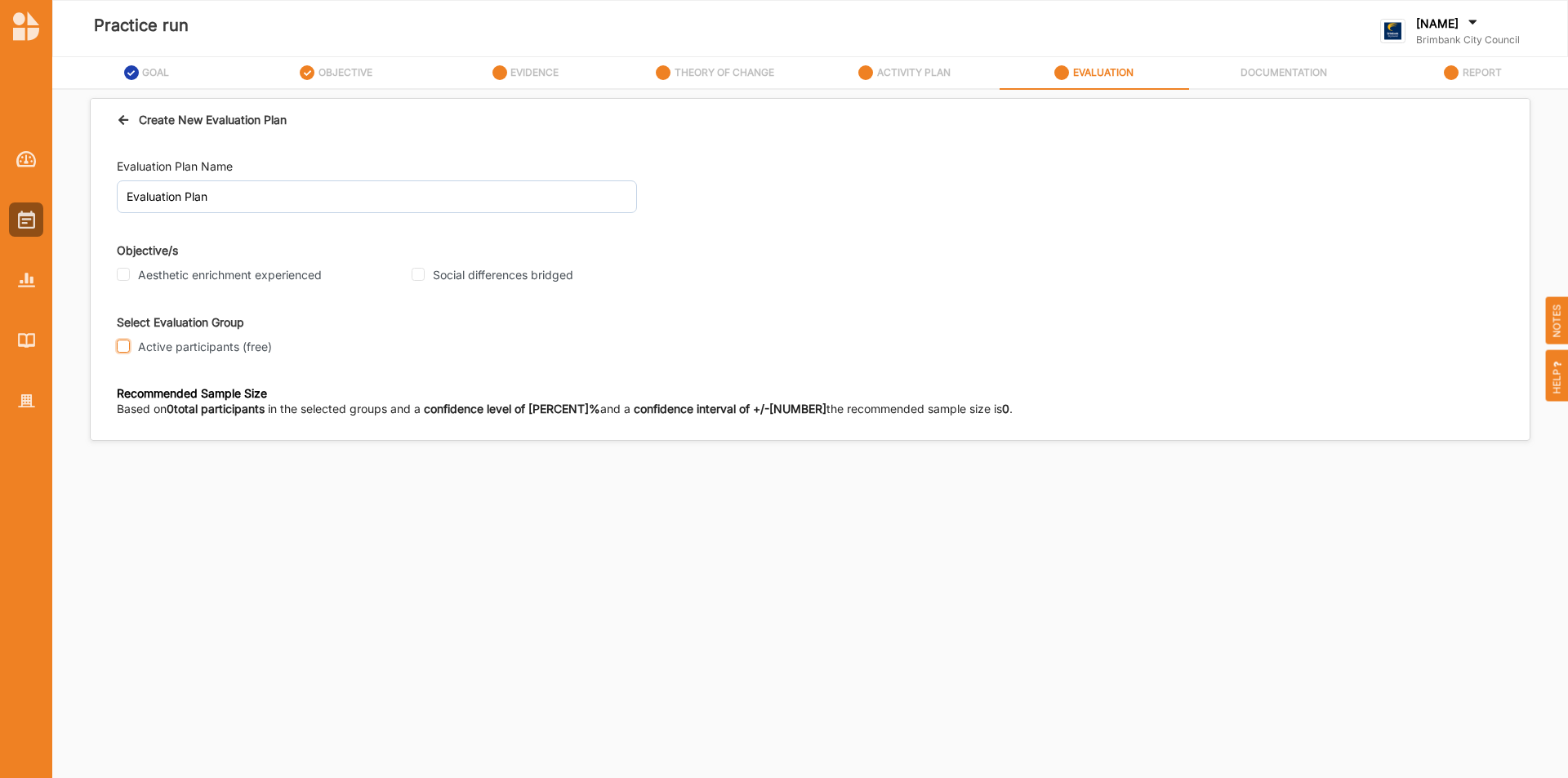 click on "Active participants (free)" at bounding box center (123, 346) 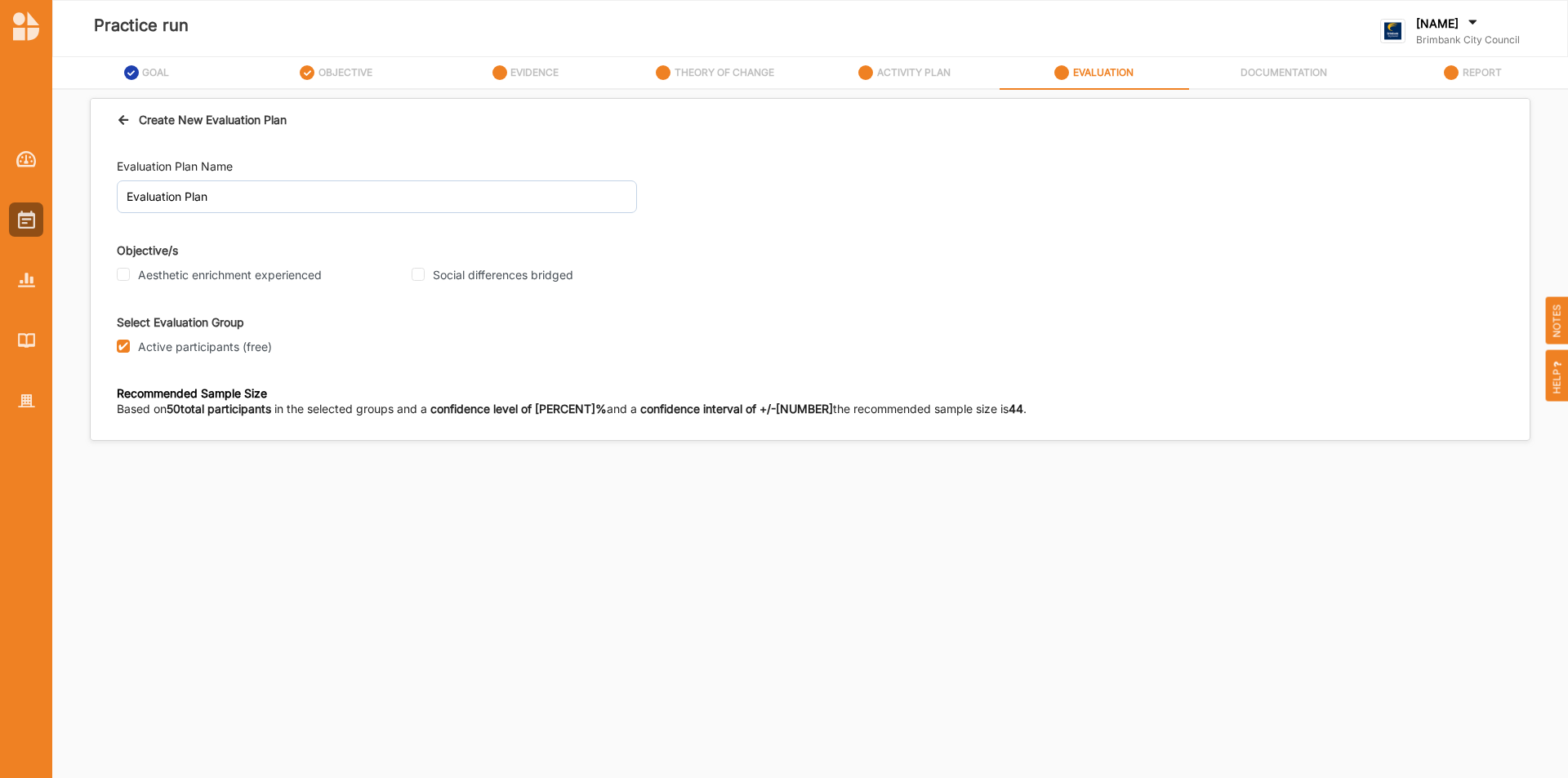 click on "Aesthetic enrichment experienced" at bounding box center (229, 275) 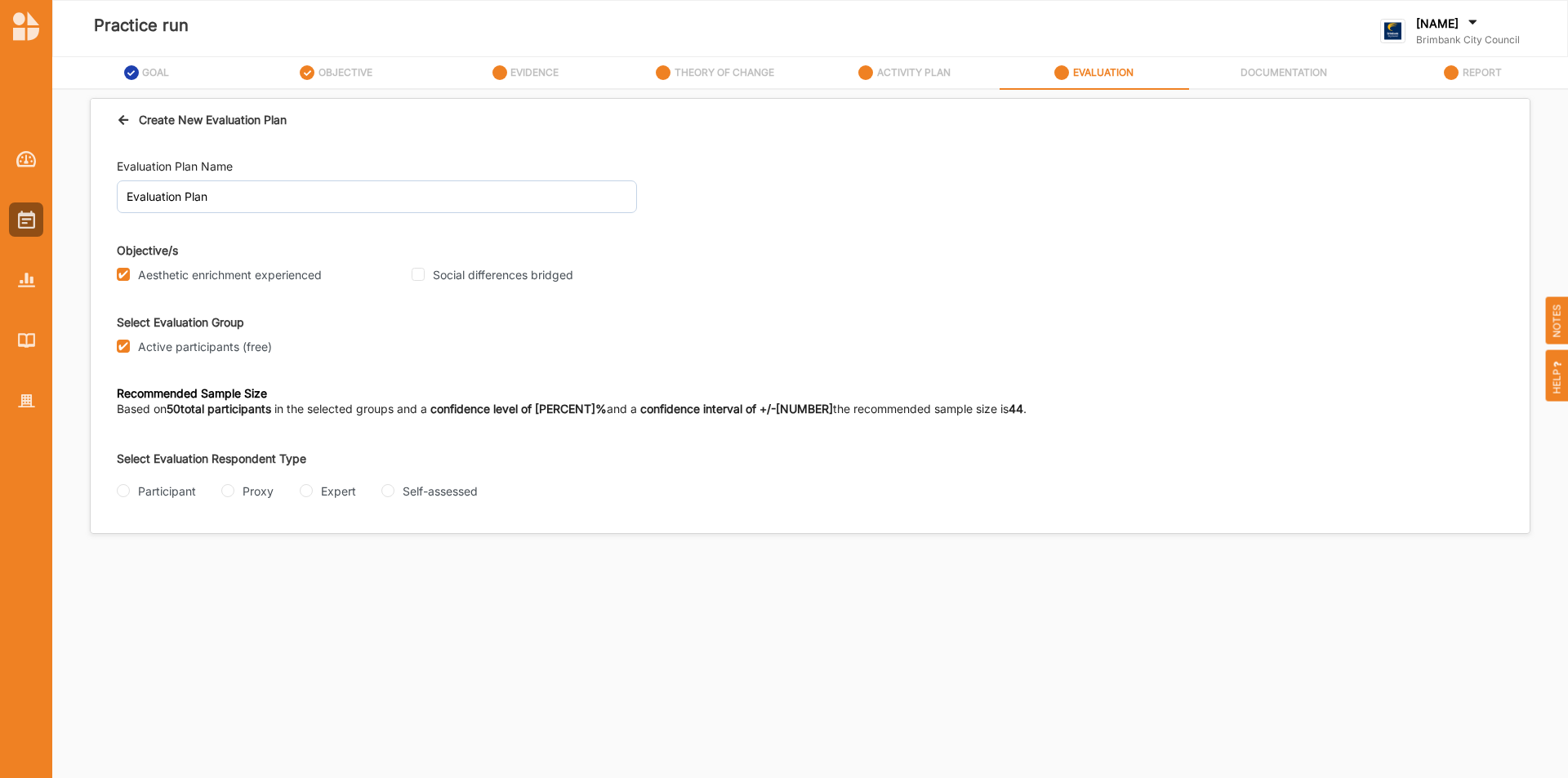 click on "Social differences bridged" at bounding box center (503, 275) 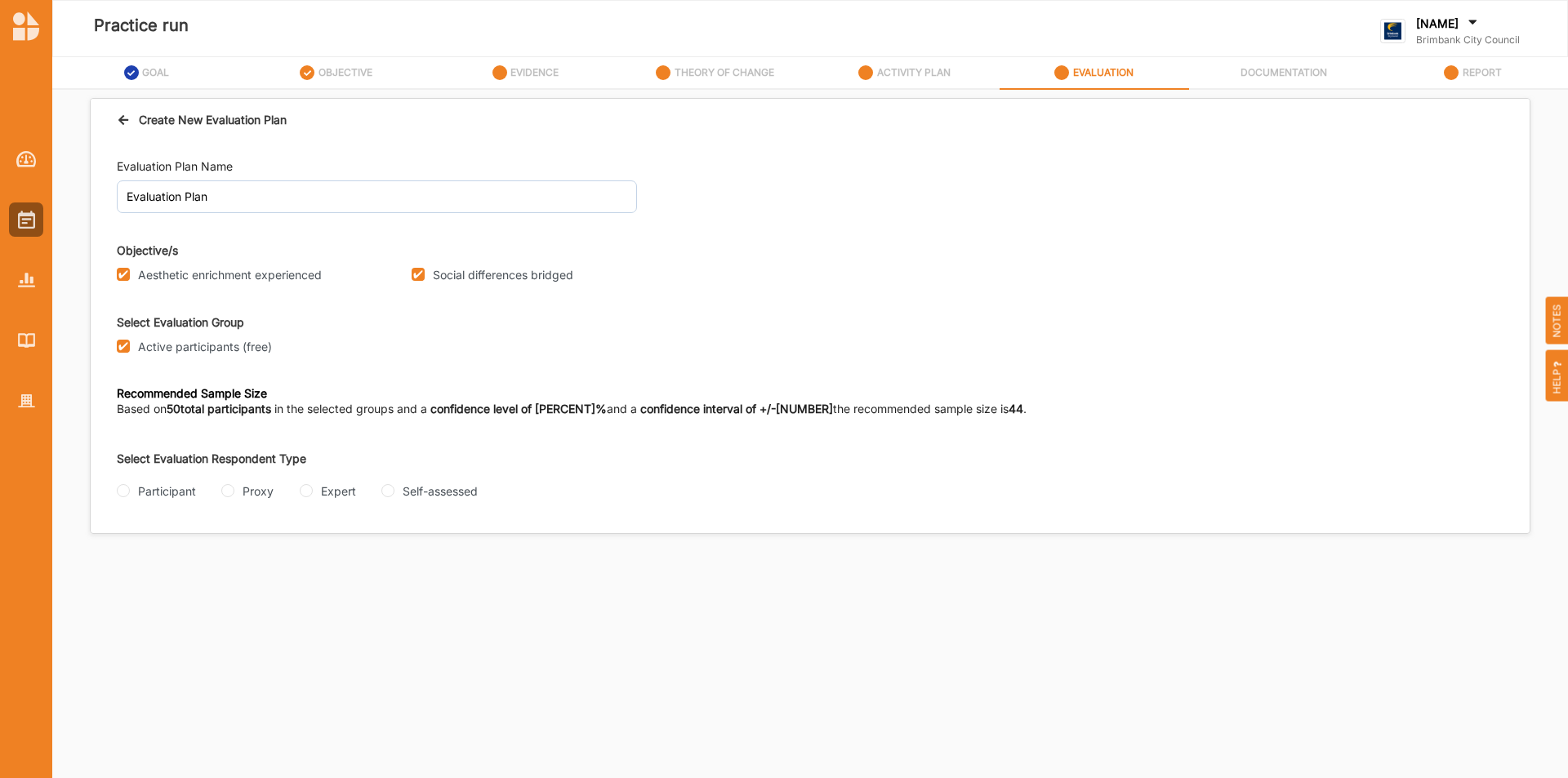 click on "Evaluation Plan Name Evaluation Plan Objective/s Aesthetic enrichment experienced Social differences bridged   Select Evaluation Group Active participants (free) Recommended Sample Size Based on  50  total participants   in the selected groups and a   confidence level of 95%  and a   confidence interval of +/-5  the recommended sample size is  44 . Select Evaluation Respondent Type Participant Proxy Expert Self-assessed" at bounding box center [810, 337] 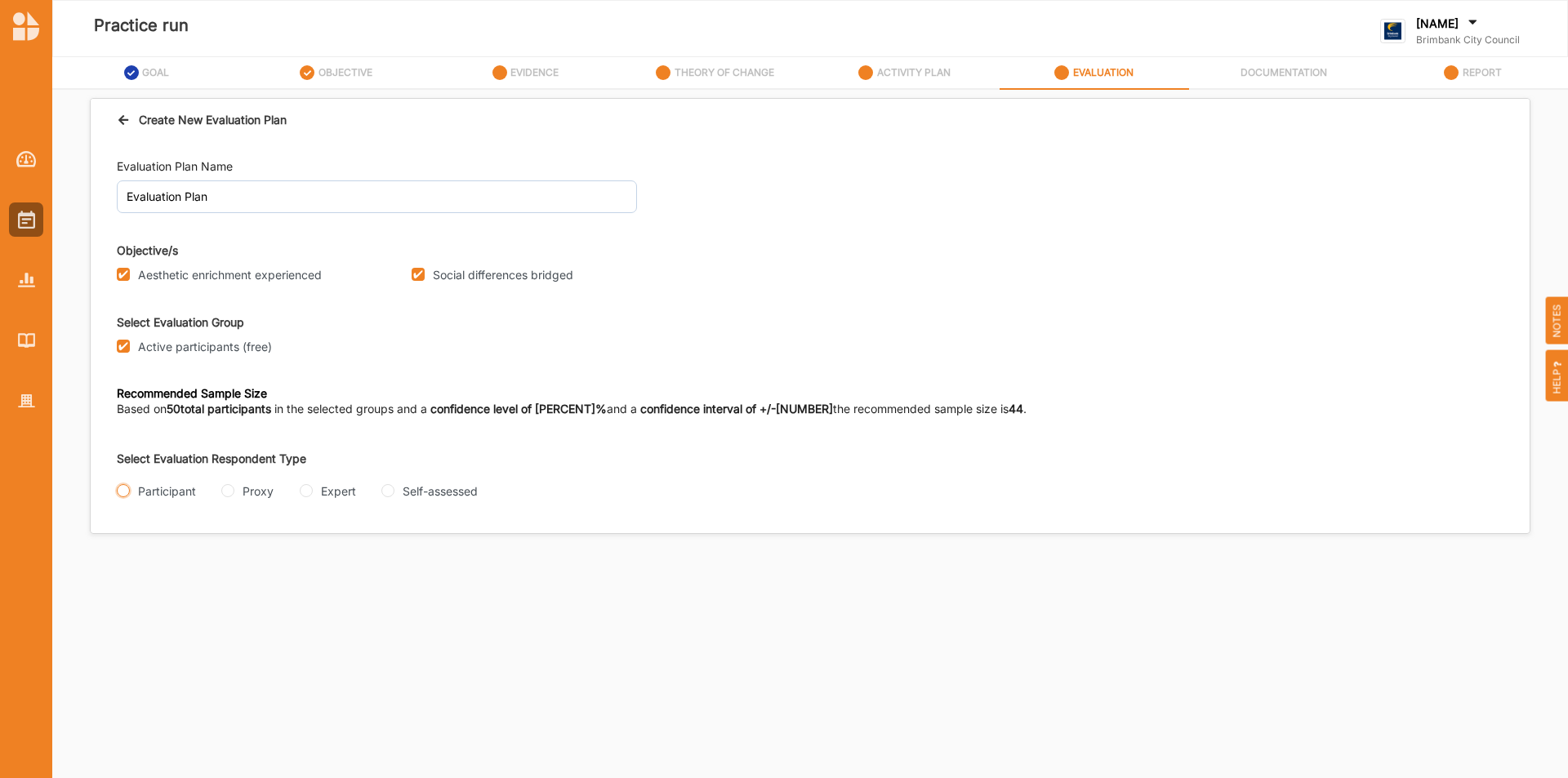 click on "Participant" at bounding box center (123, 491) 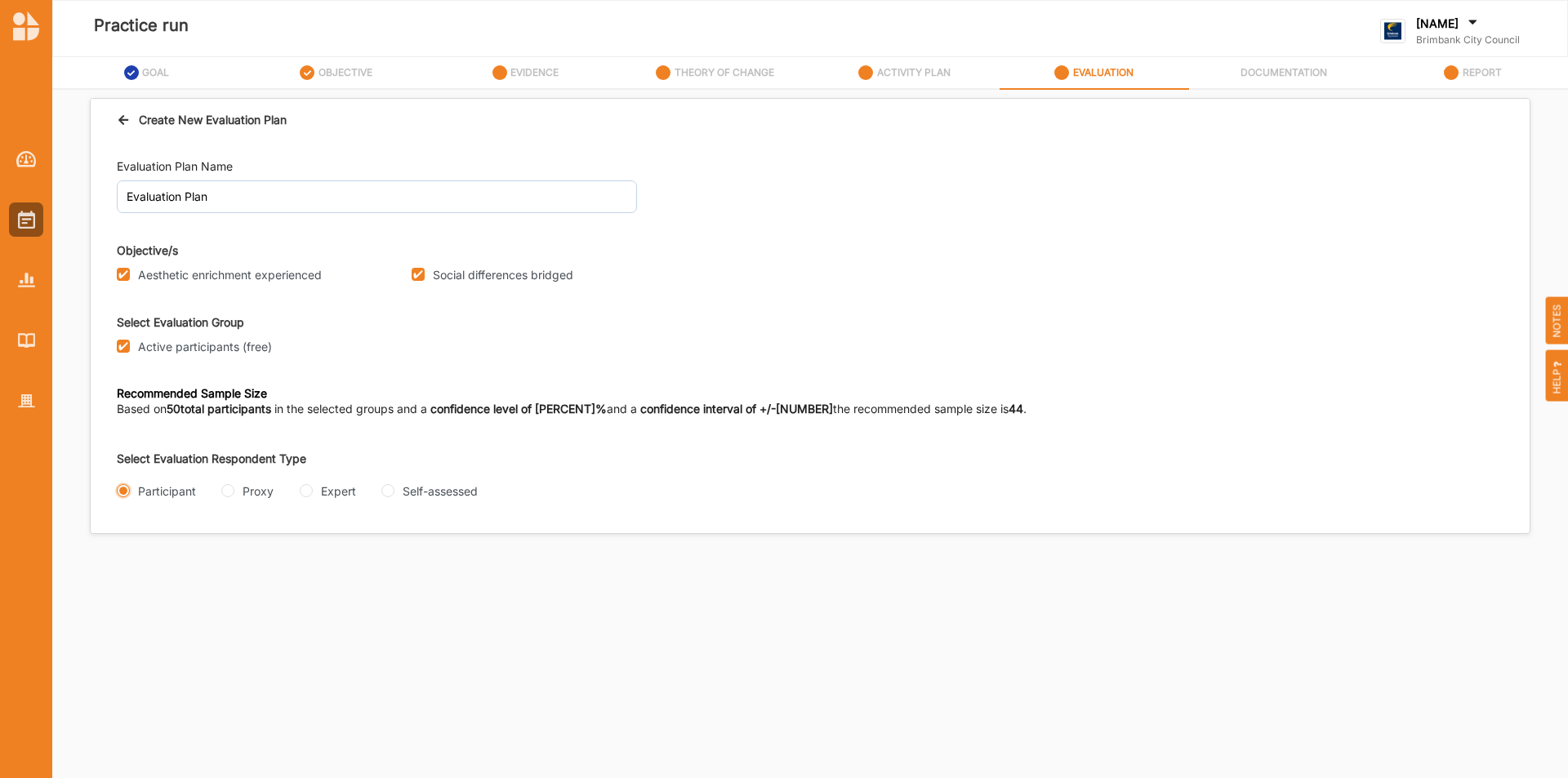 radio on "true" 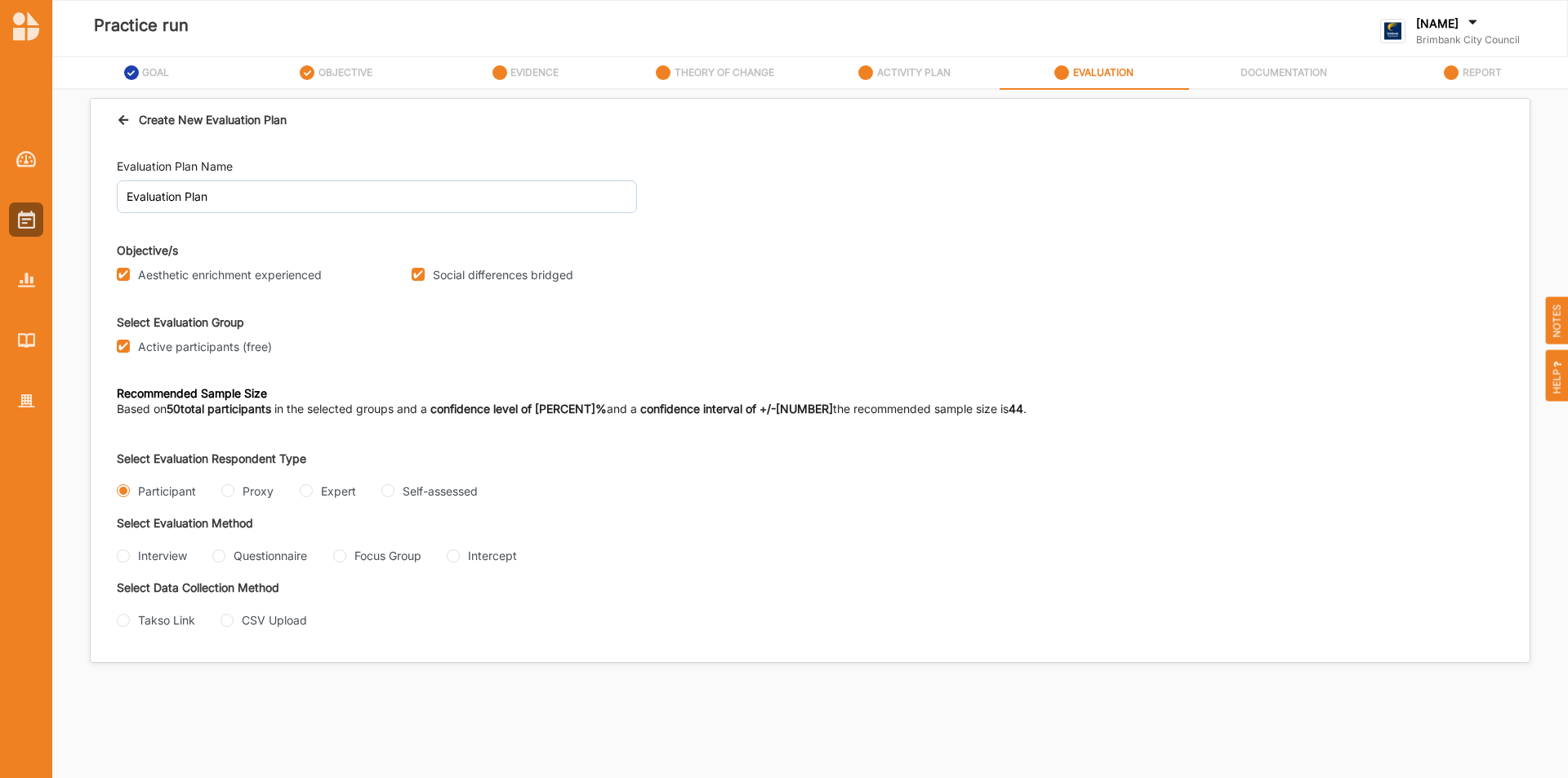 click on "Questionnaire" at bounding box center (260, 555) 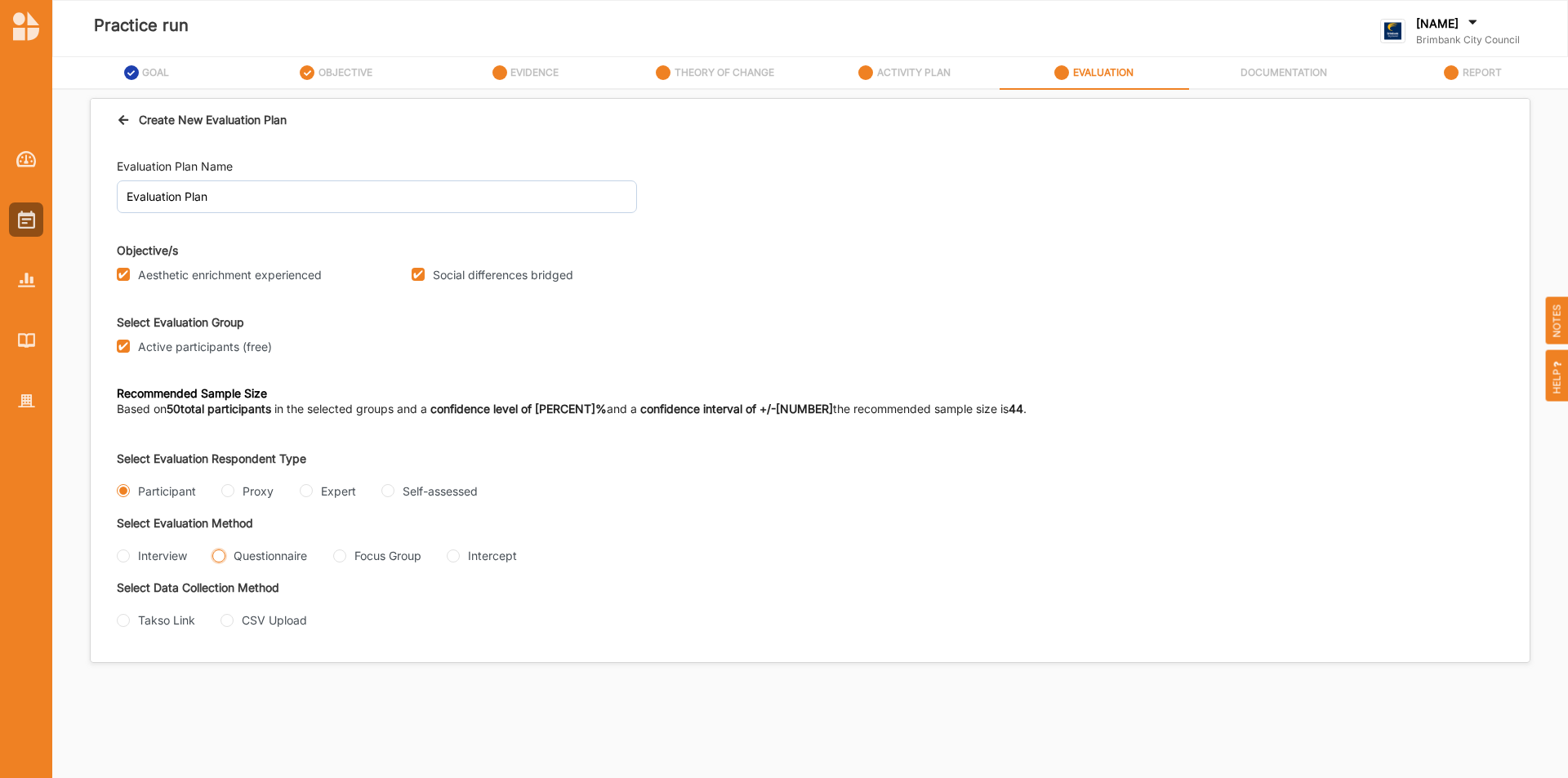 click on "Questionnaire" at bounding box center (219, 556) 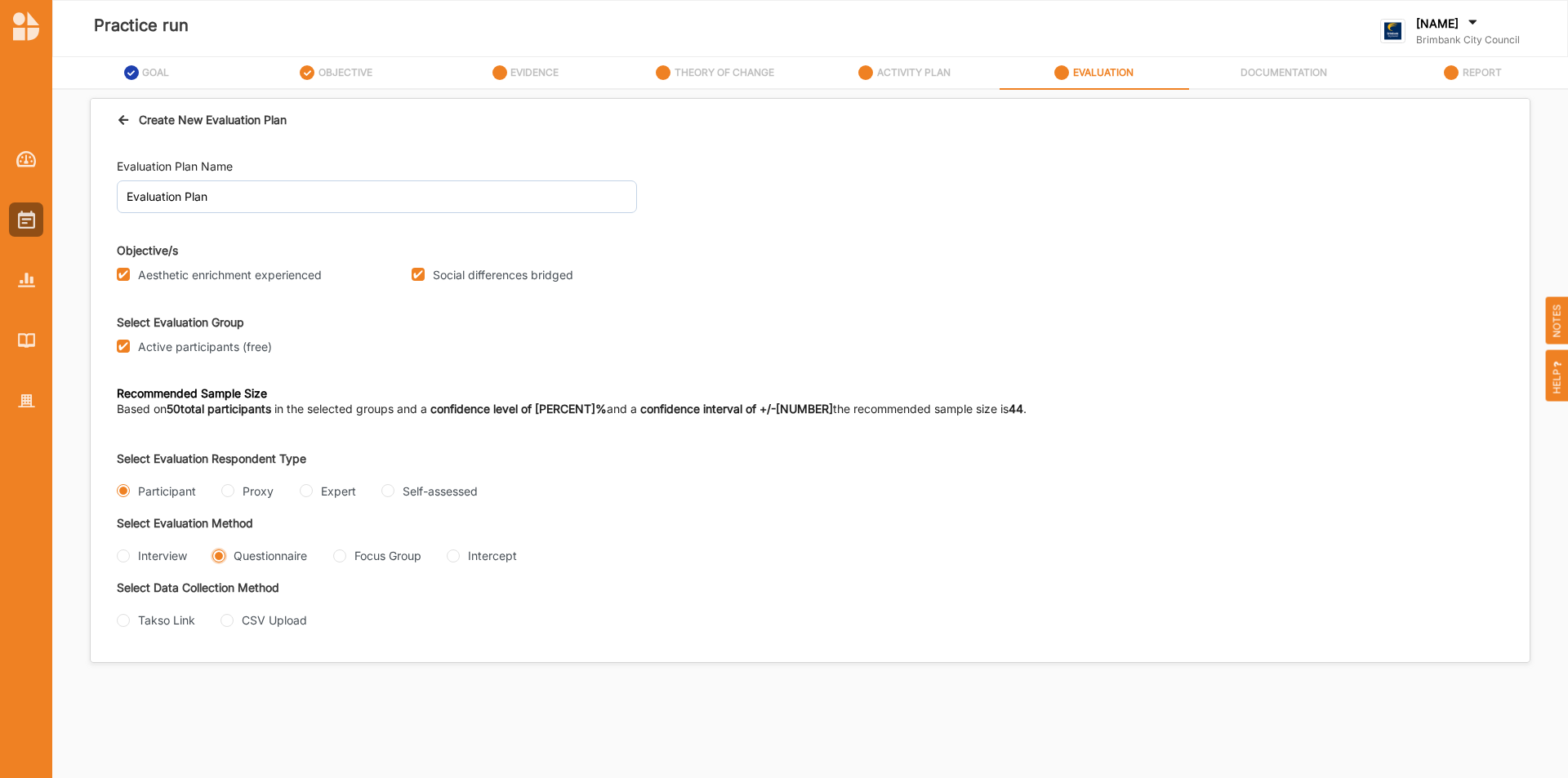radio on "true" 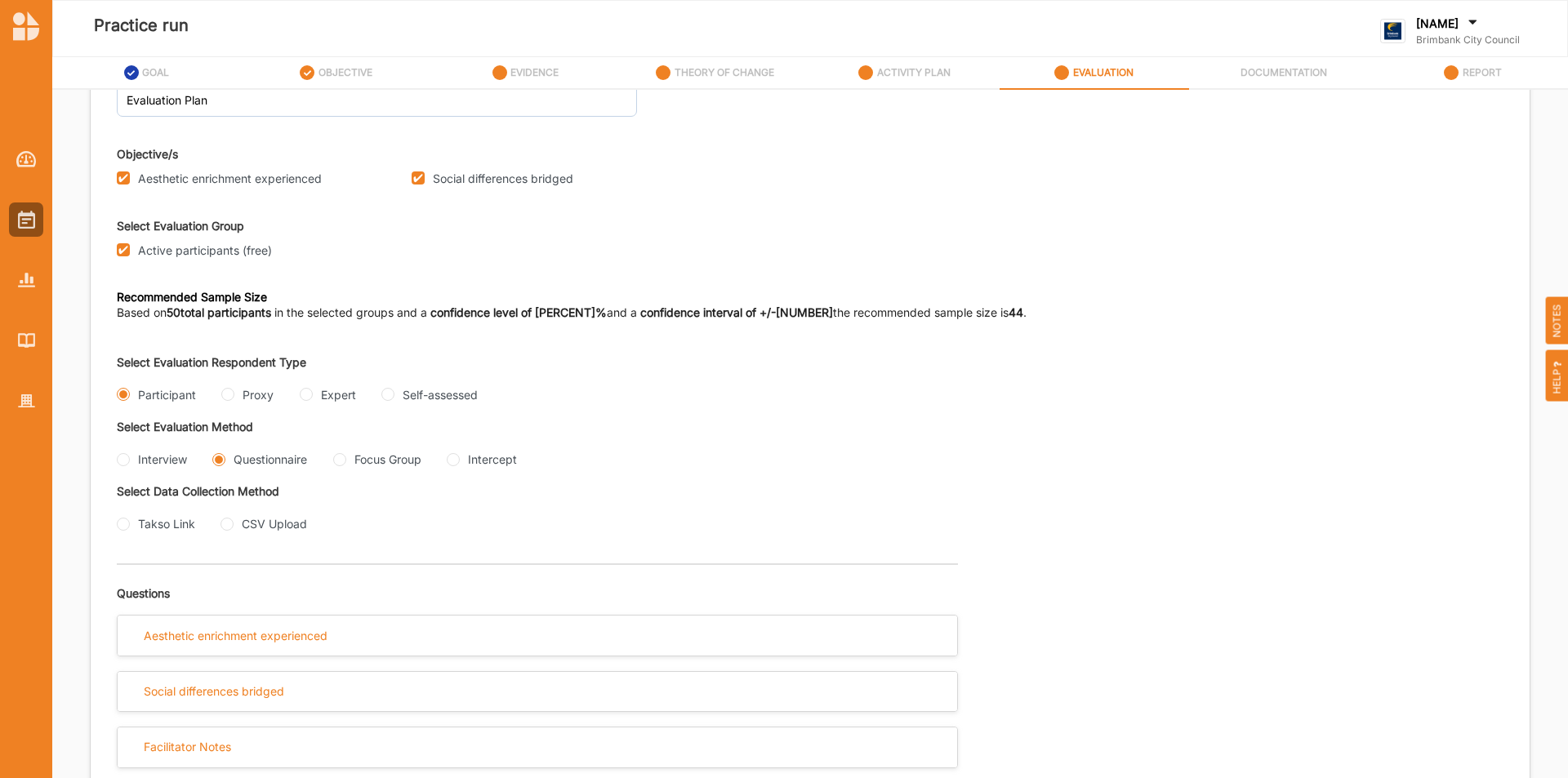 scroll, scrollTop: 100, scrollLeft: 0, axis: vertical 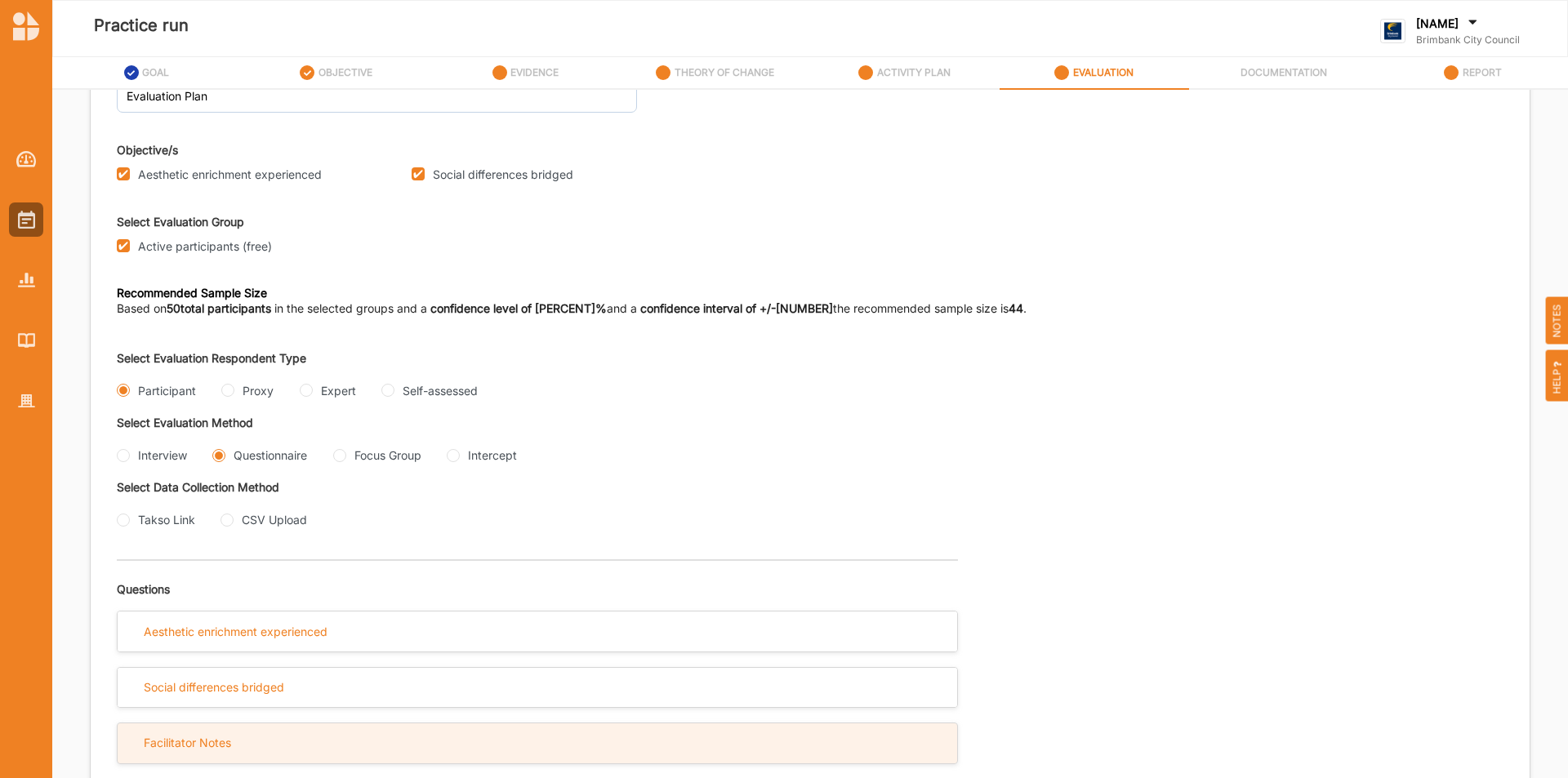 click on "Facilitator Notes" at bounding box center (537, 743) 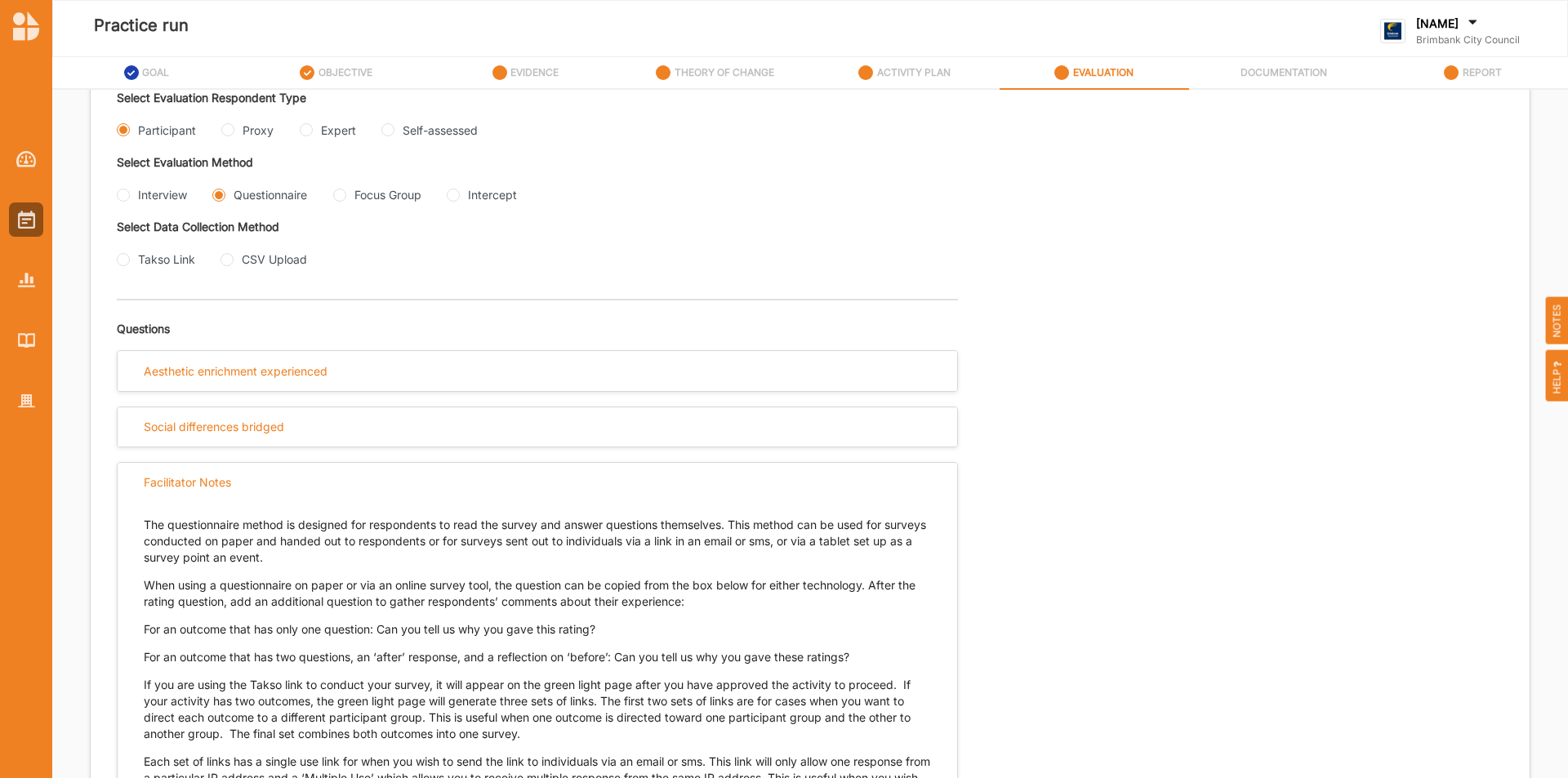 scroll, scrollTop: 442, scrollLeft: 0, axis: vertical 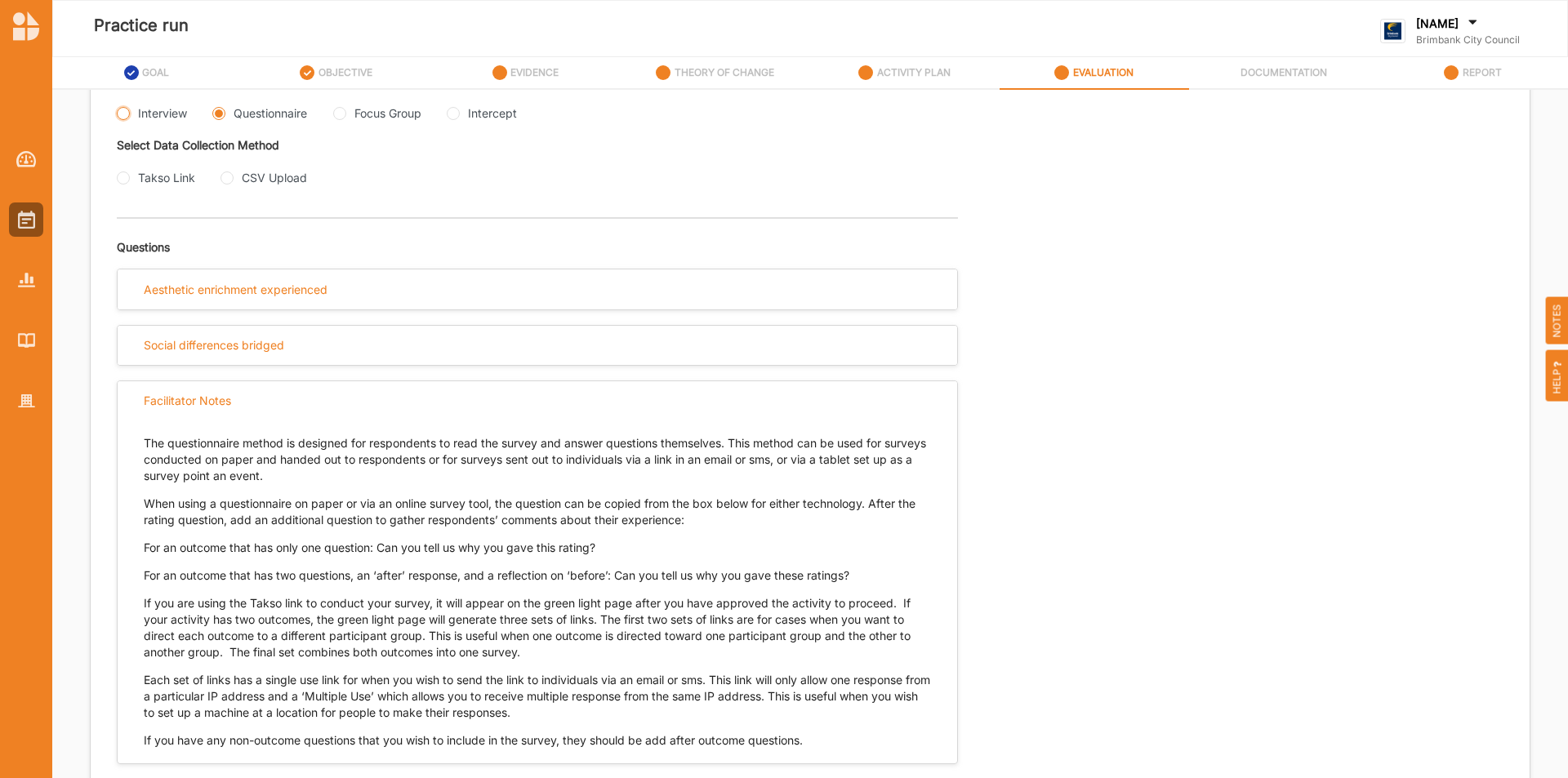 click on "Interview" at bounding box center (123, 113) 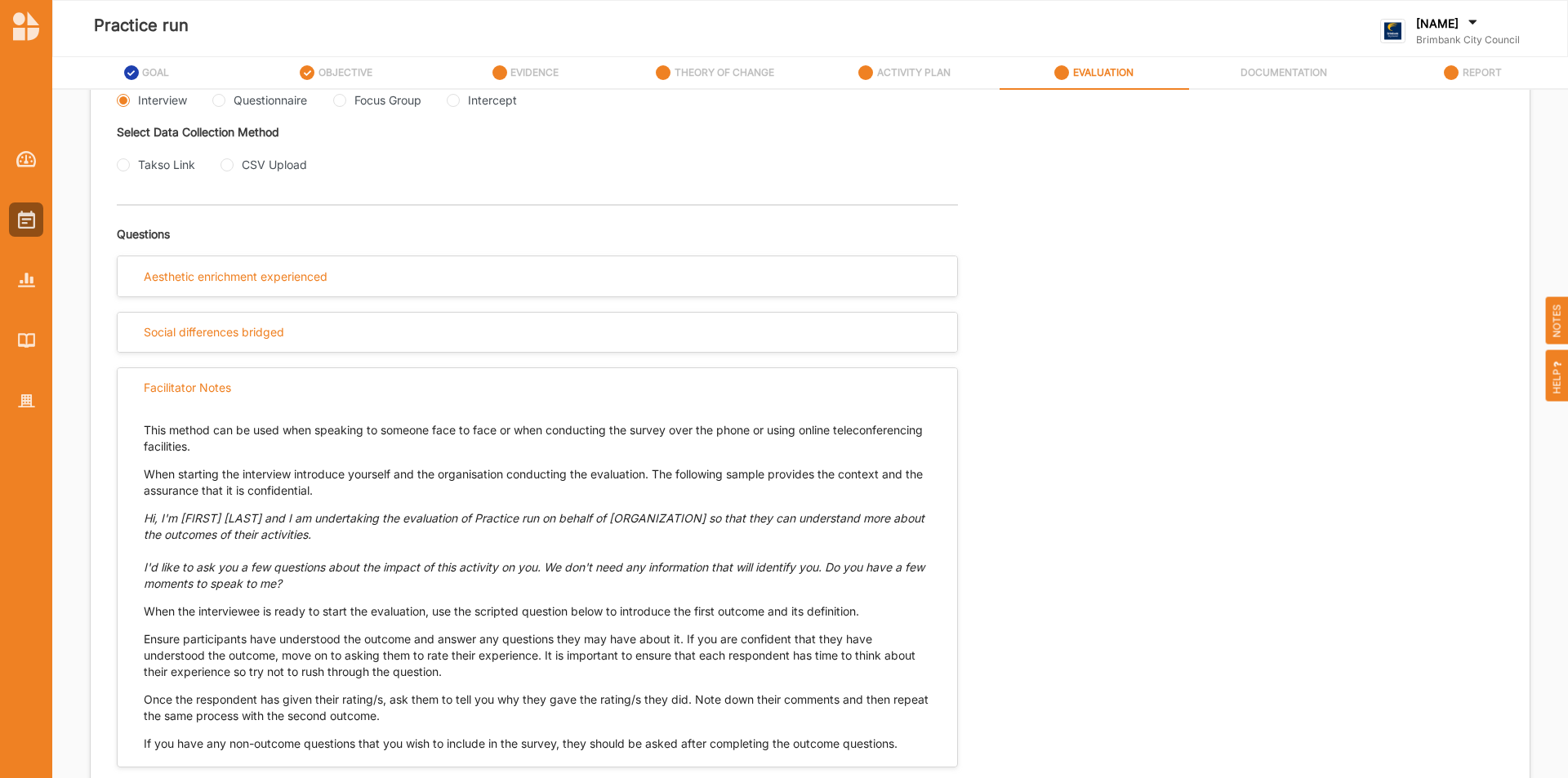 scroll, scrollTop: 459, scrollLeft: 0, axis: vertical 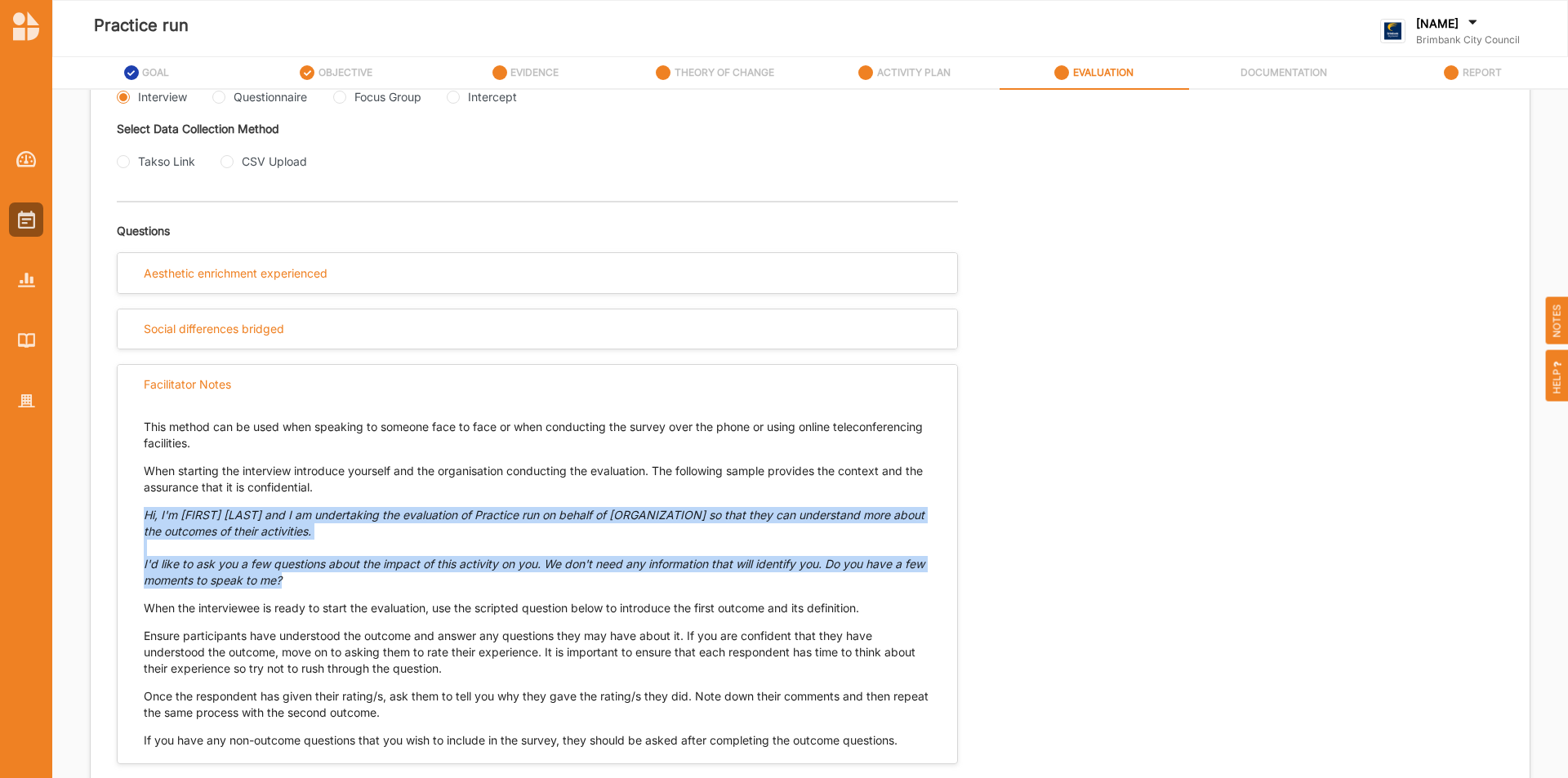 drag, startPoint x: 314, startPoint y: 585, endPoint x: 145, endPoint y: 511, distance: 184.49119 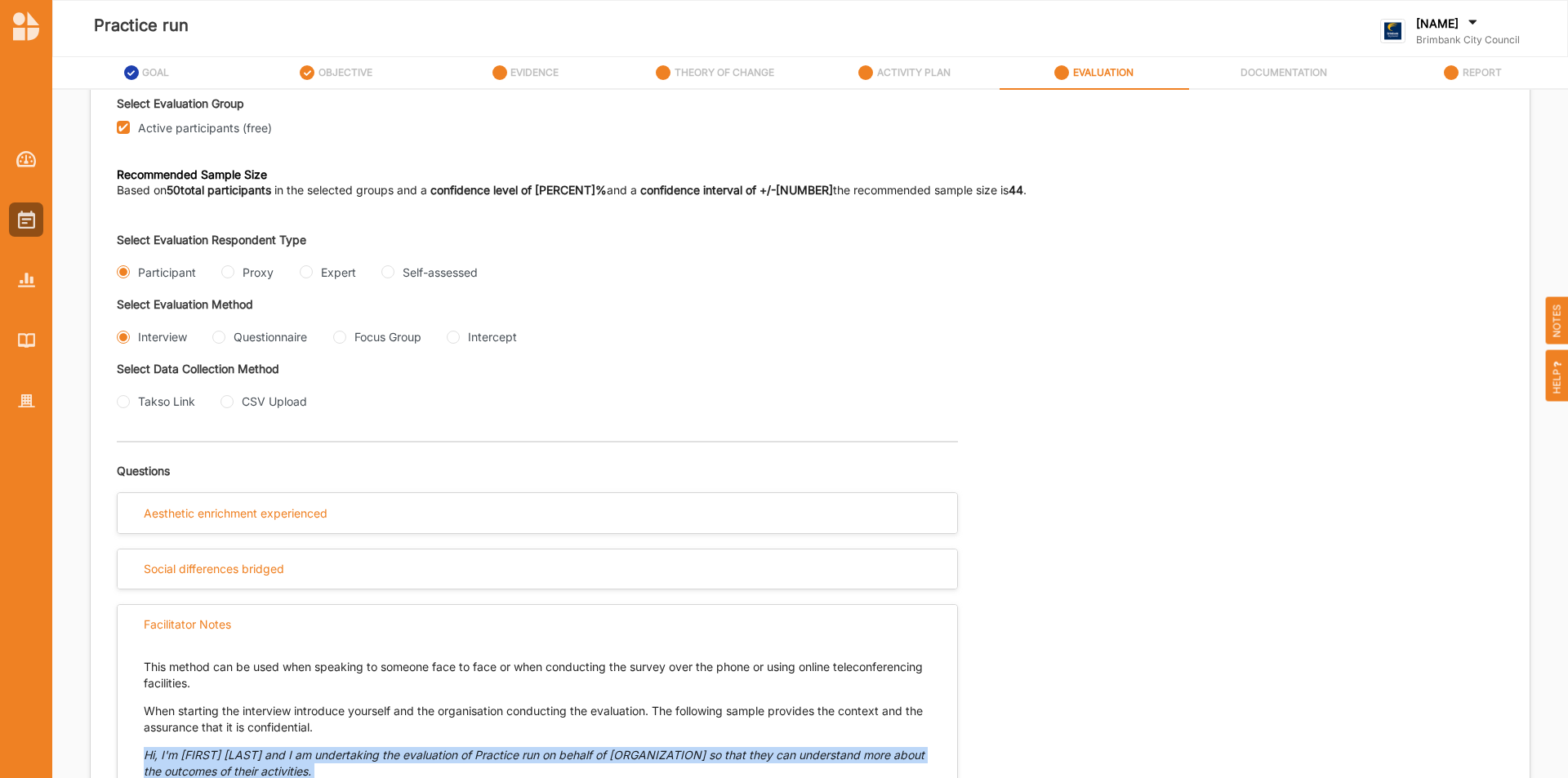 scroll, scrollTop: 51, scrollLeft: 0, axis: vertical 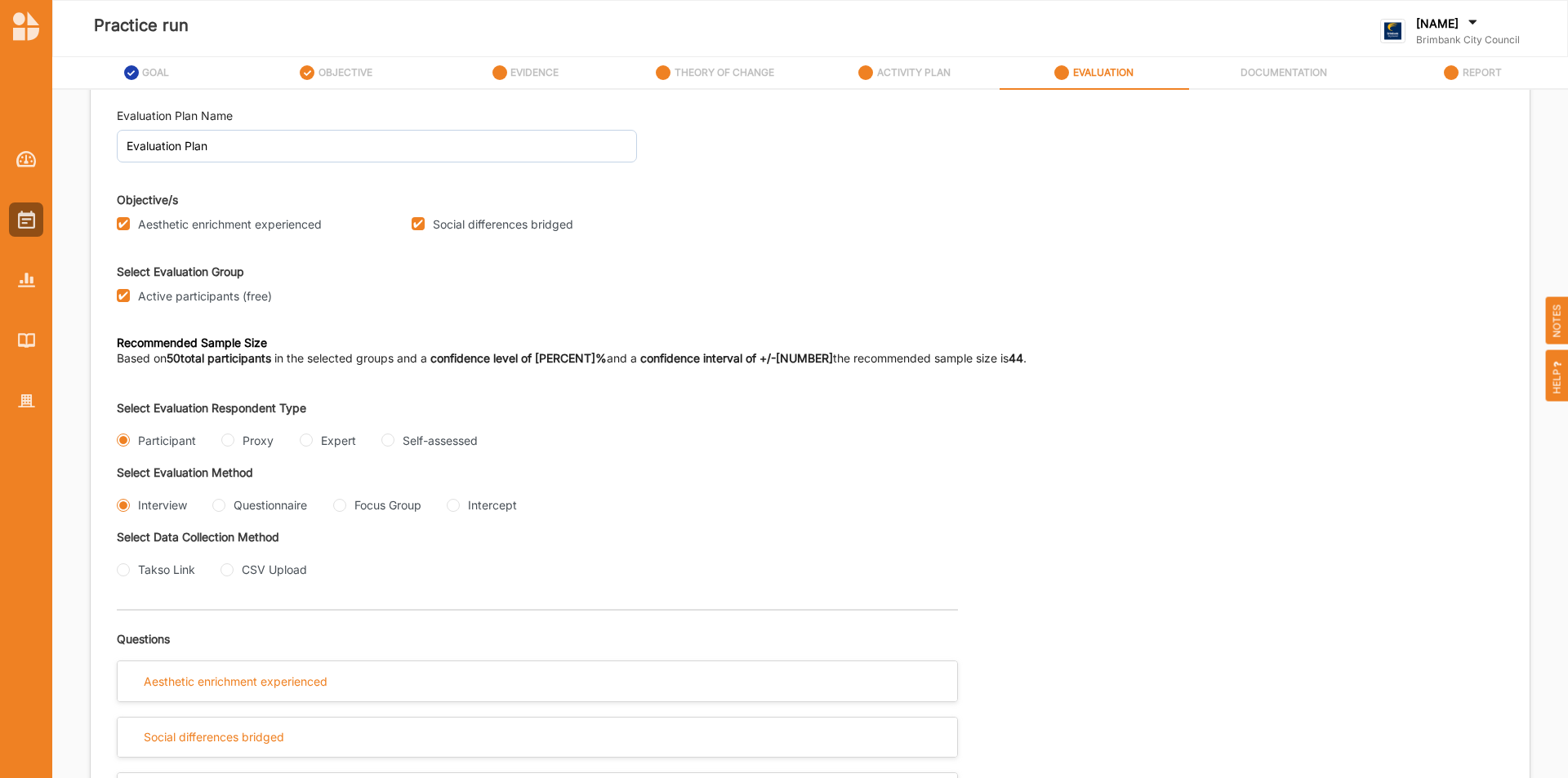 click on "Focus Group" at bounding box center [377, 505] 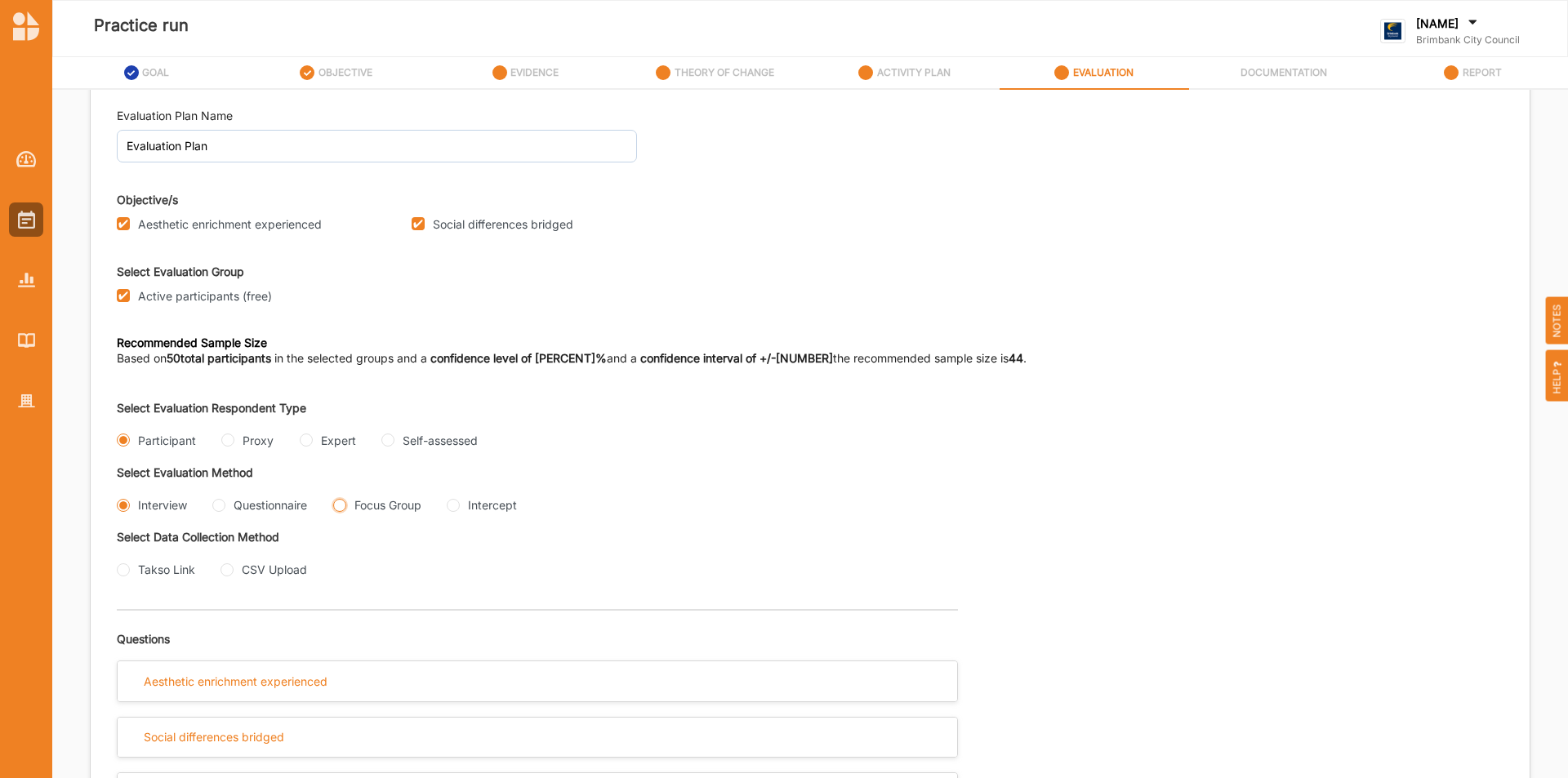 click on "Focus Group" at bounding box center [340, 505] 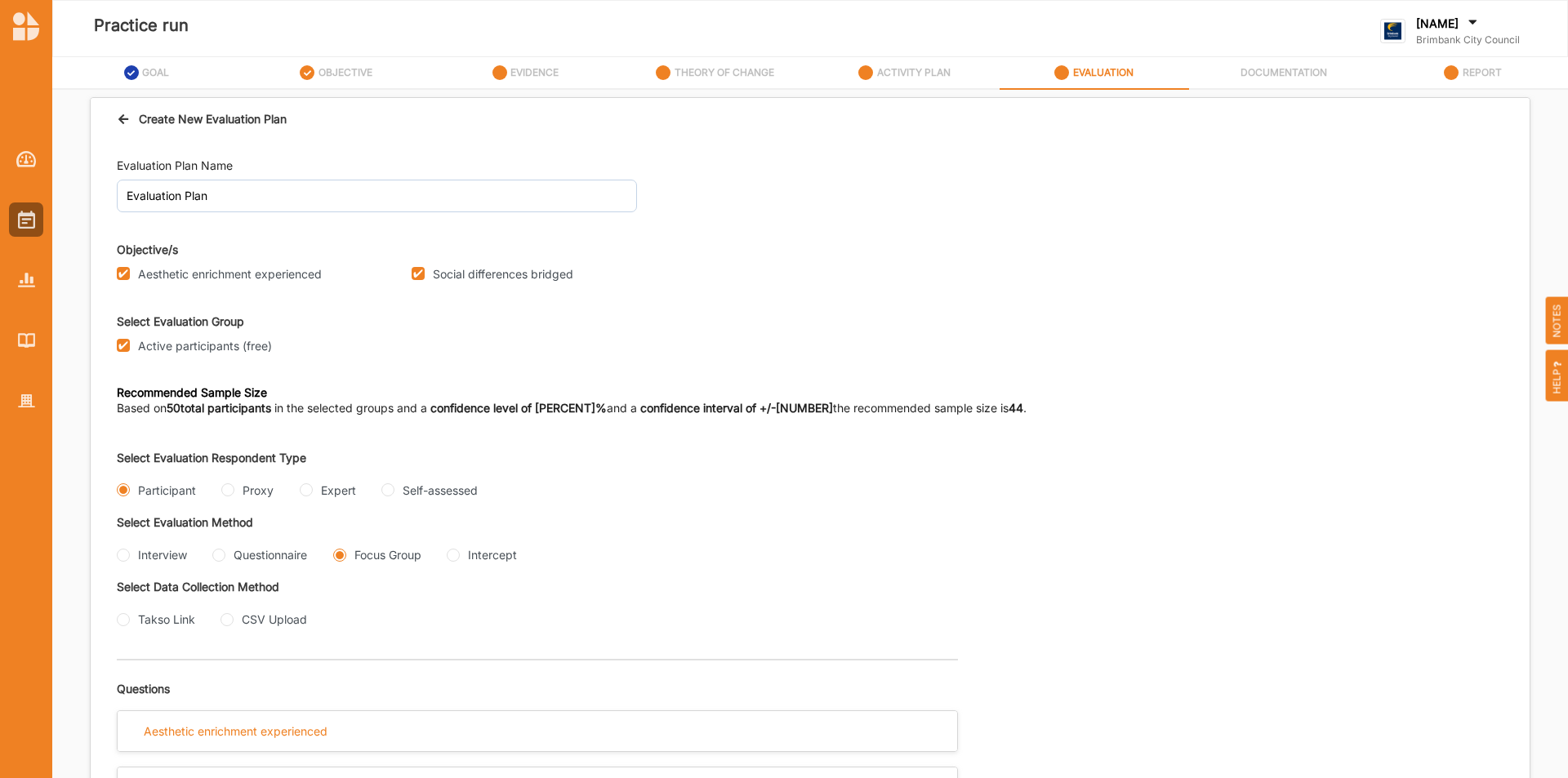 scroll, scrollTop: 0, scrollLeft: 0, axis: both 